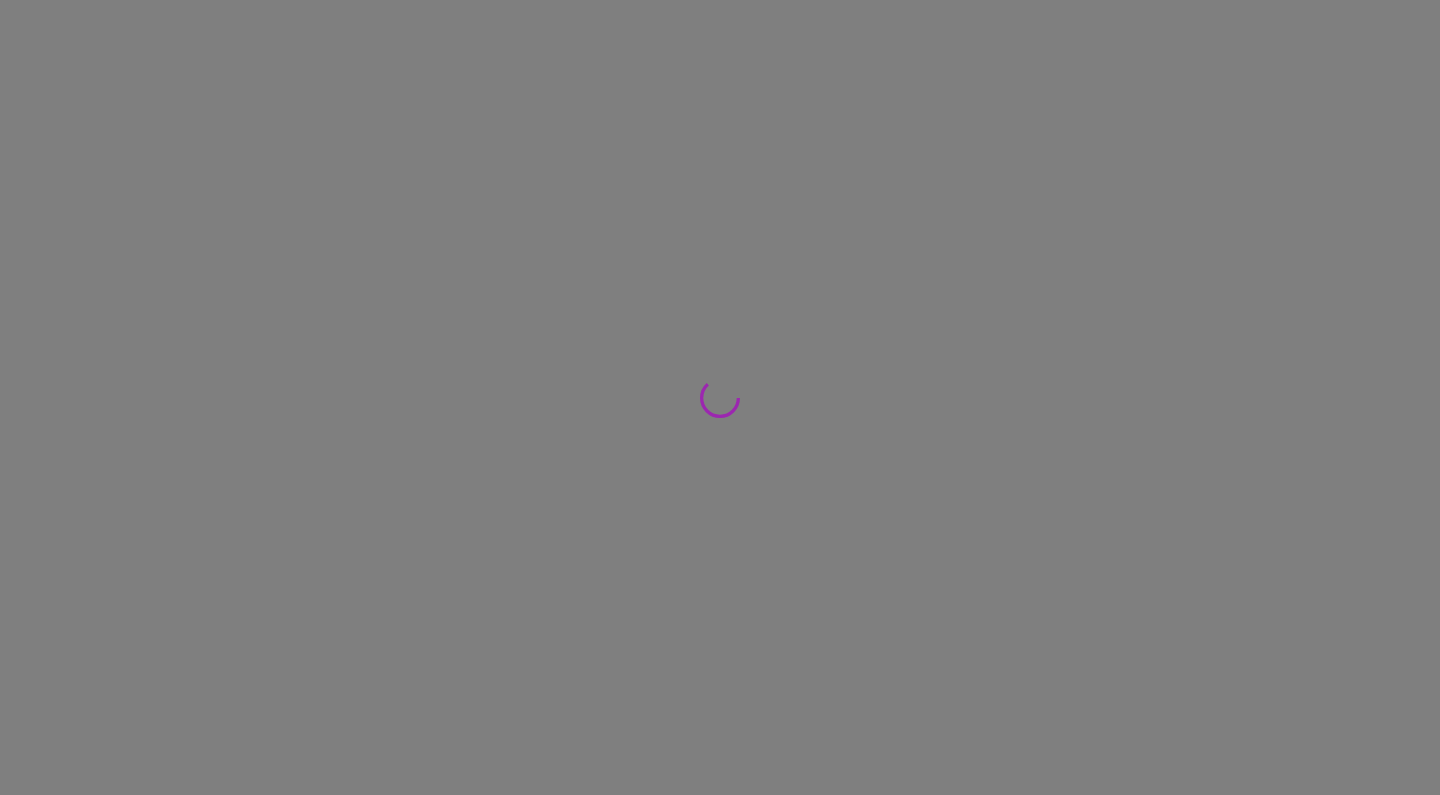 scroll, scrollTop: 0, scrollLeft: 0, axis: both 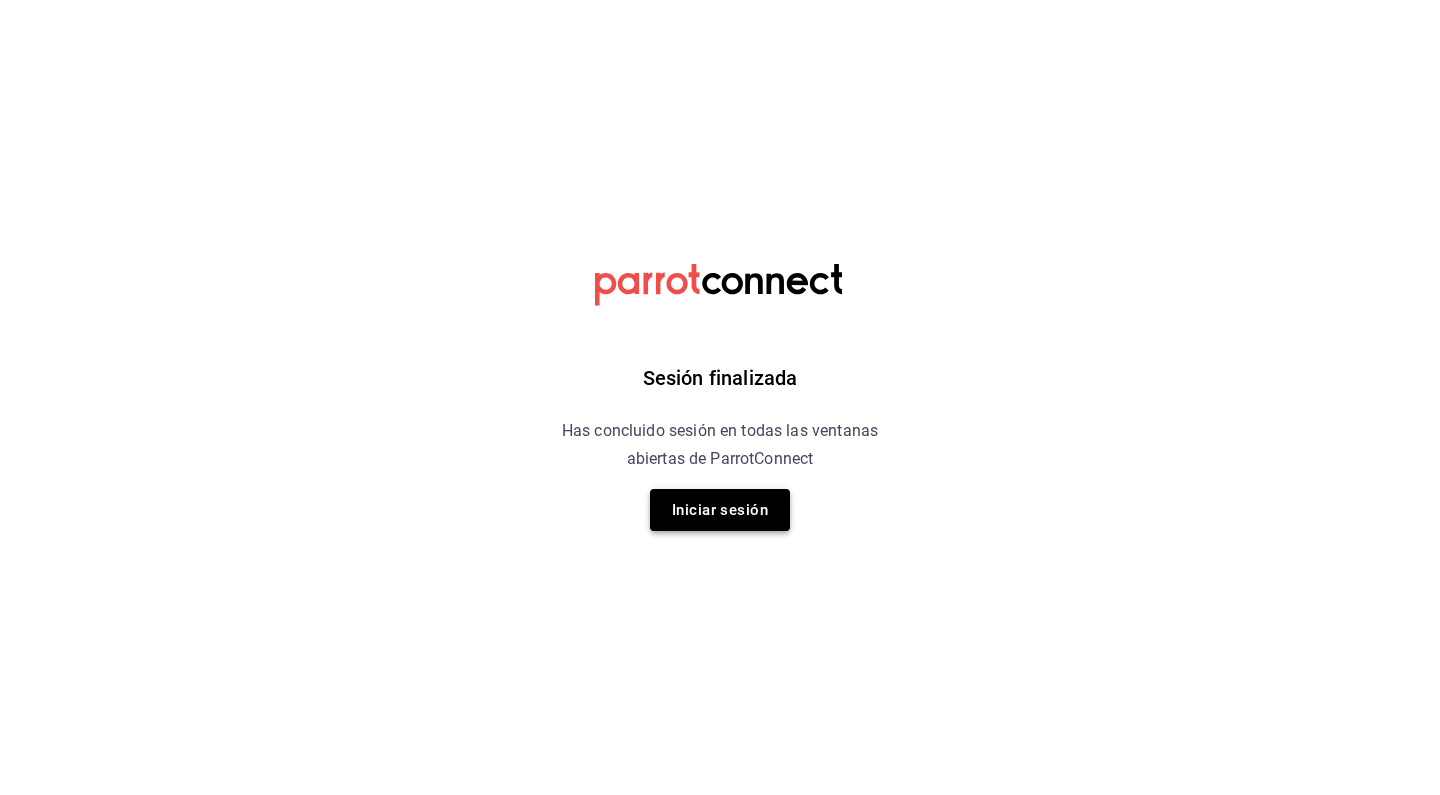 click on "Iniciar sesión" at bounding box center (720, 510) 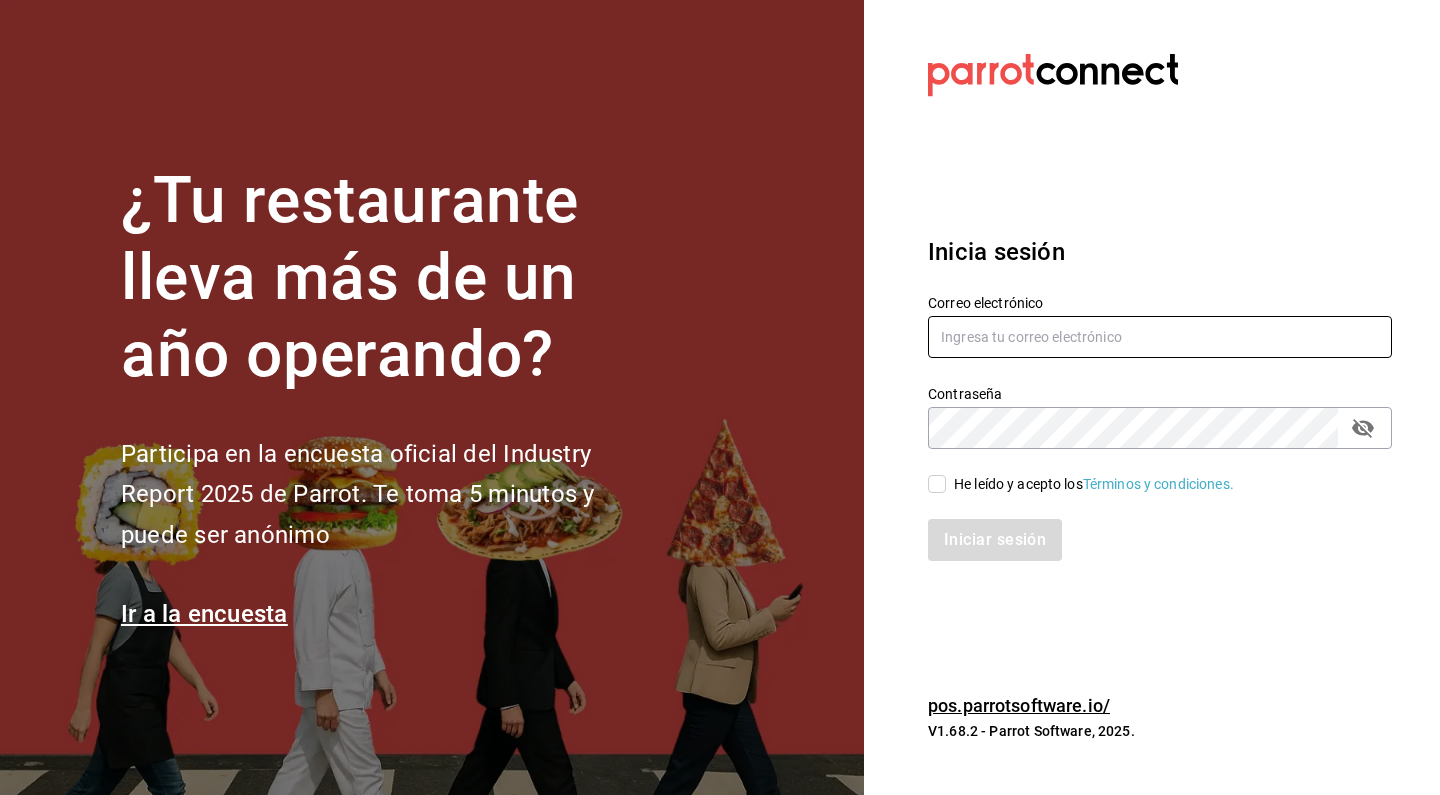 type on "[EMAIL]" 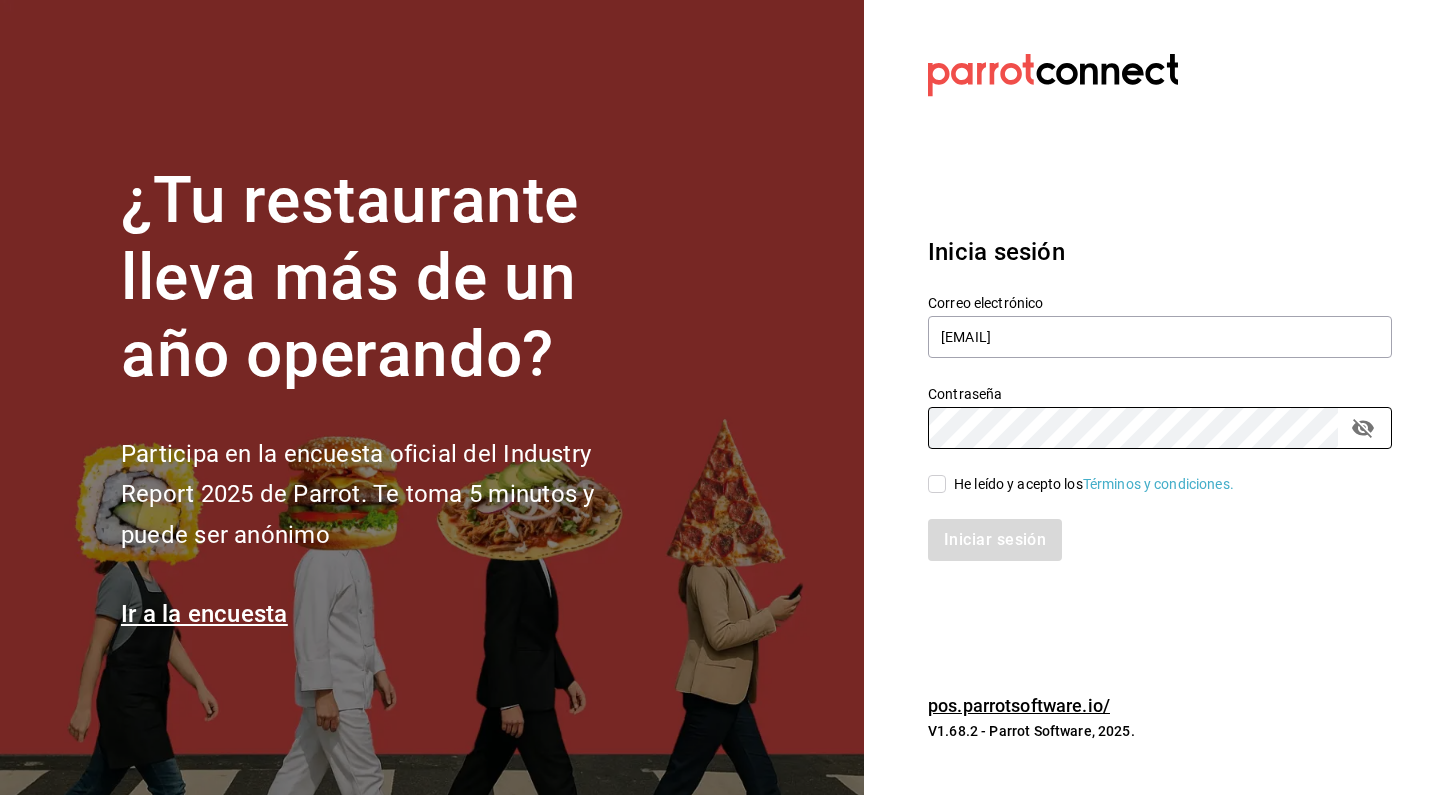 click on "He leído y acepto los  Términos y condiciones." at bounding box center [937, 484] 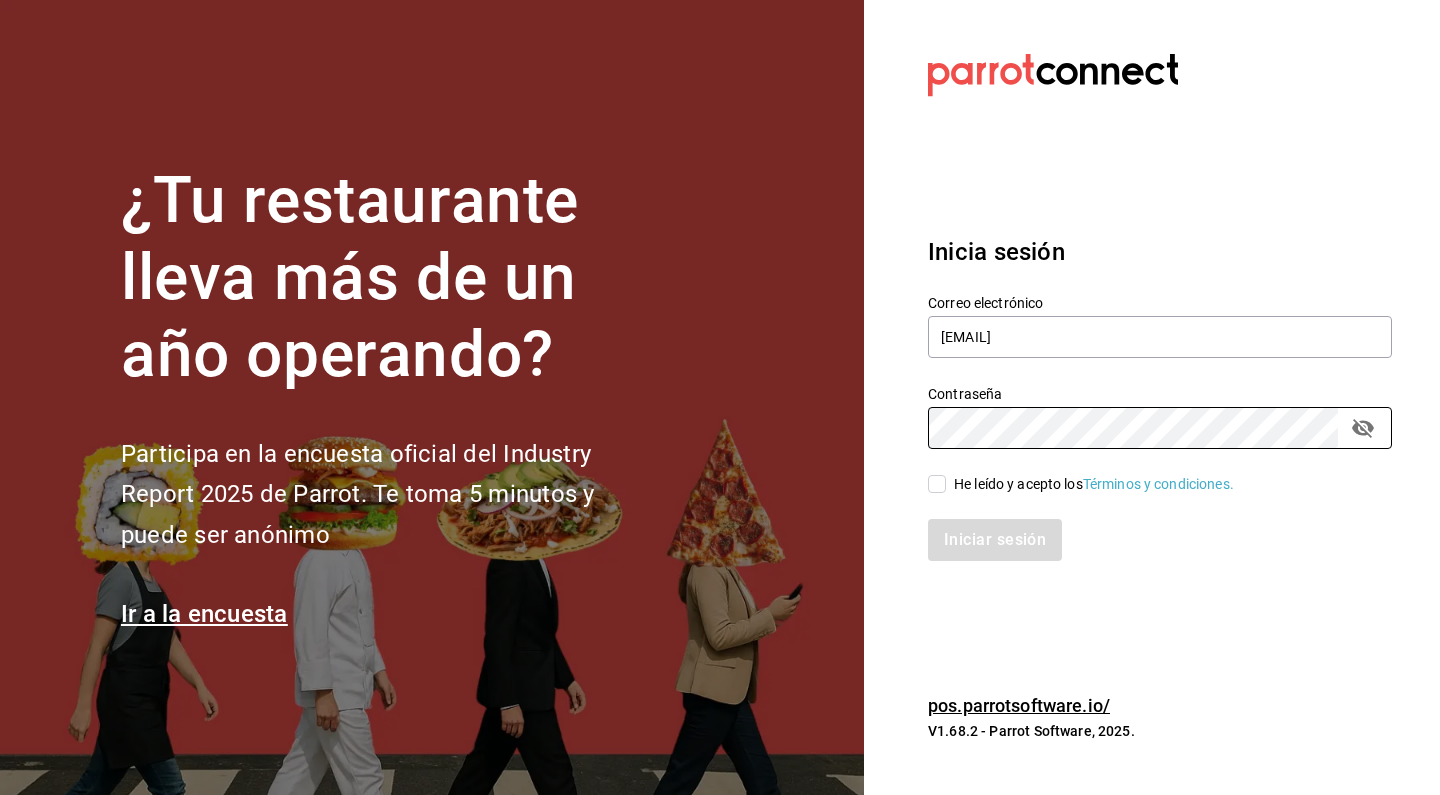 checkbox on "true" 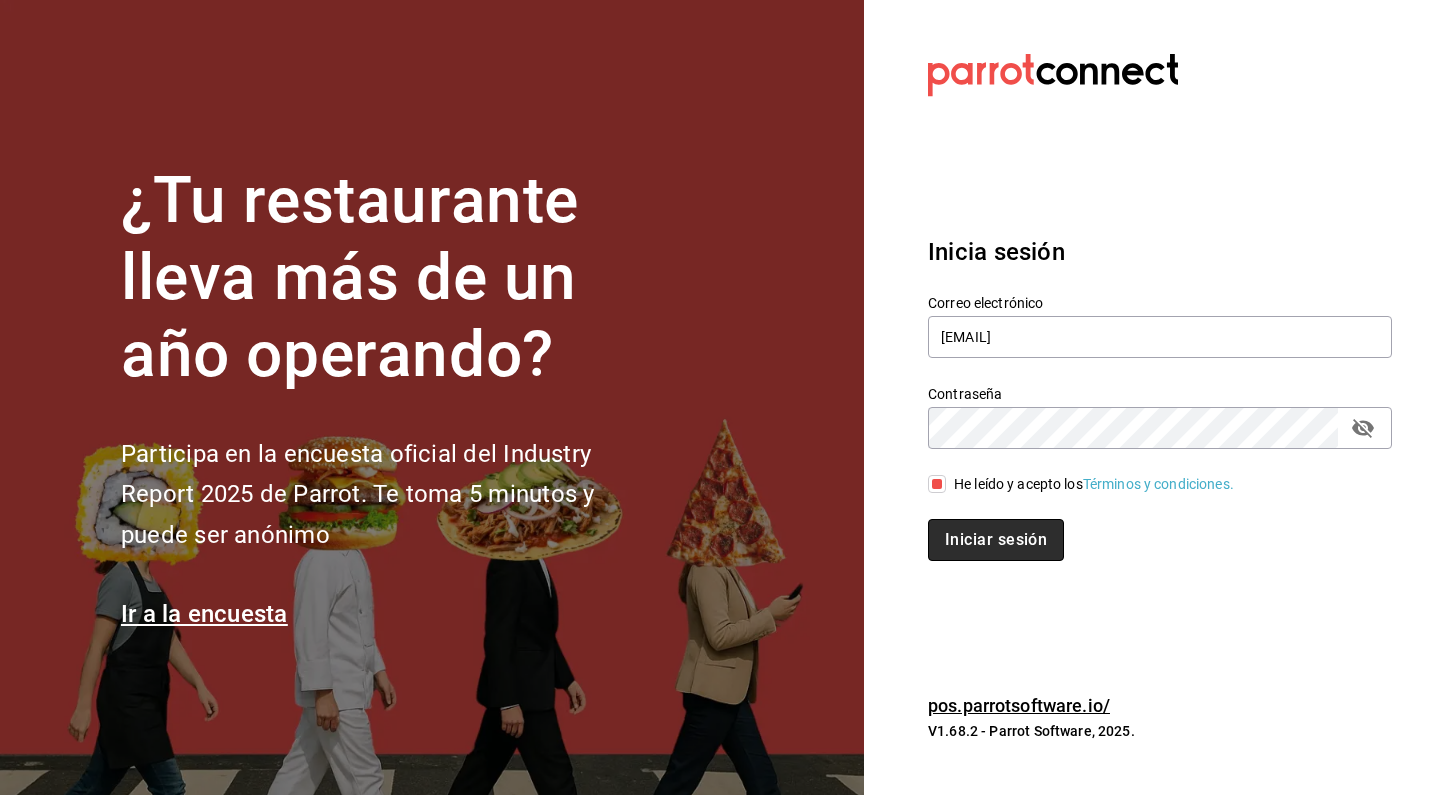click on "Iniciar sesión" at bounding box center [996, 540] 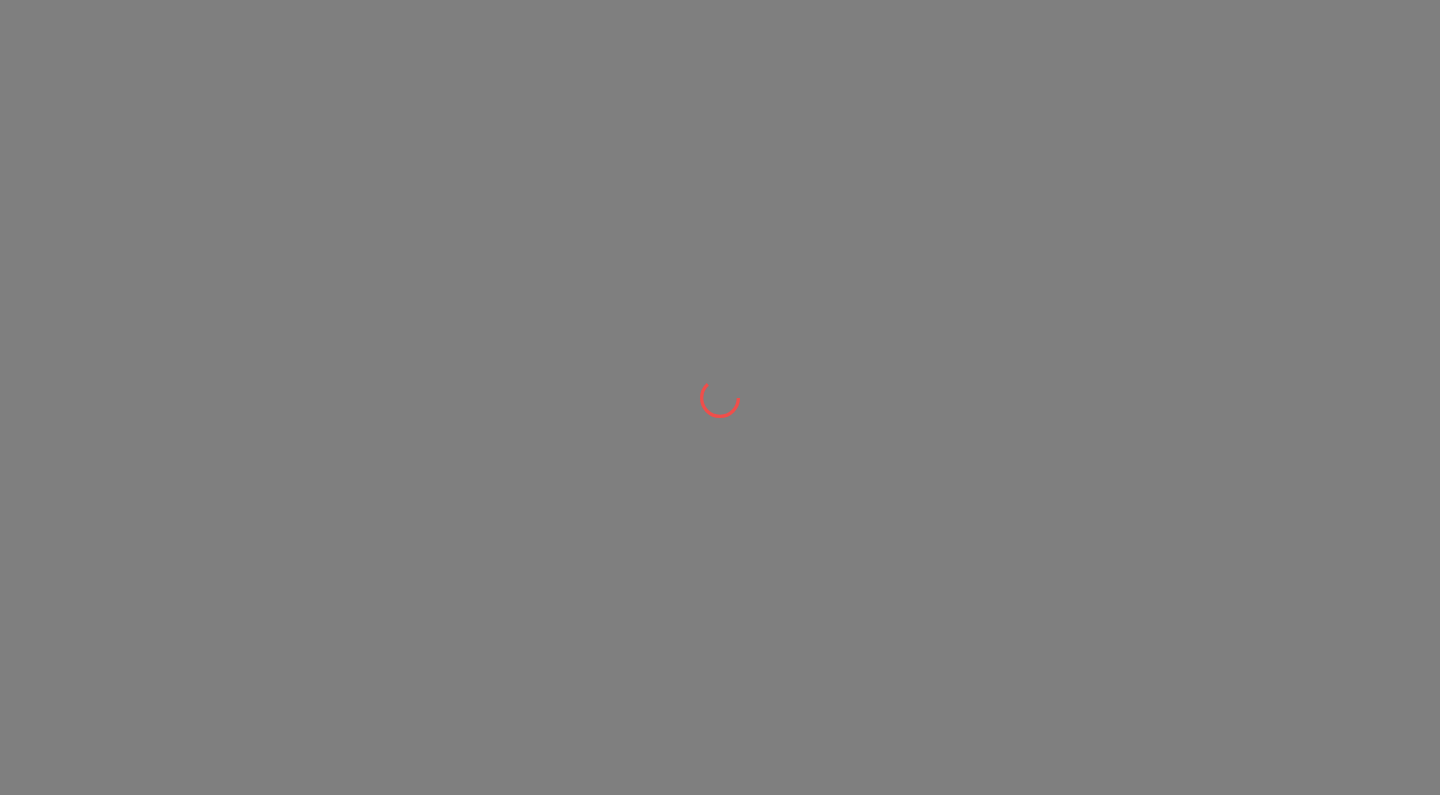 scroll, scrollTop: 0, scrollLeft: 0, axis: both 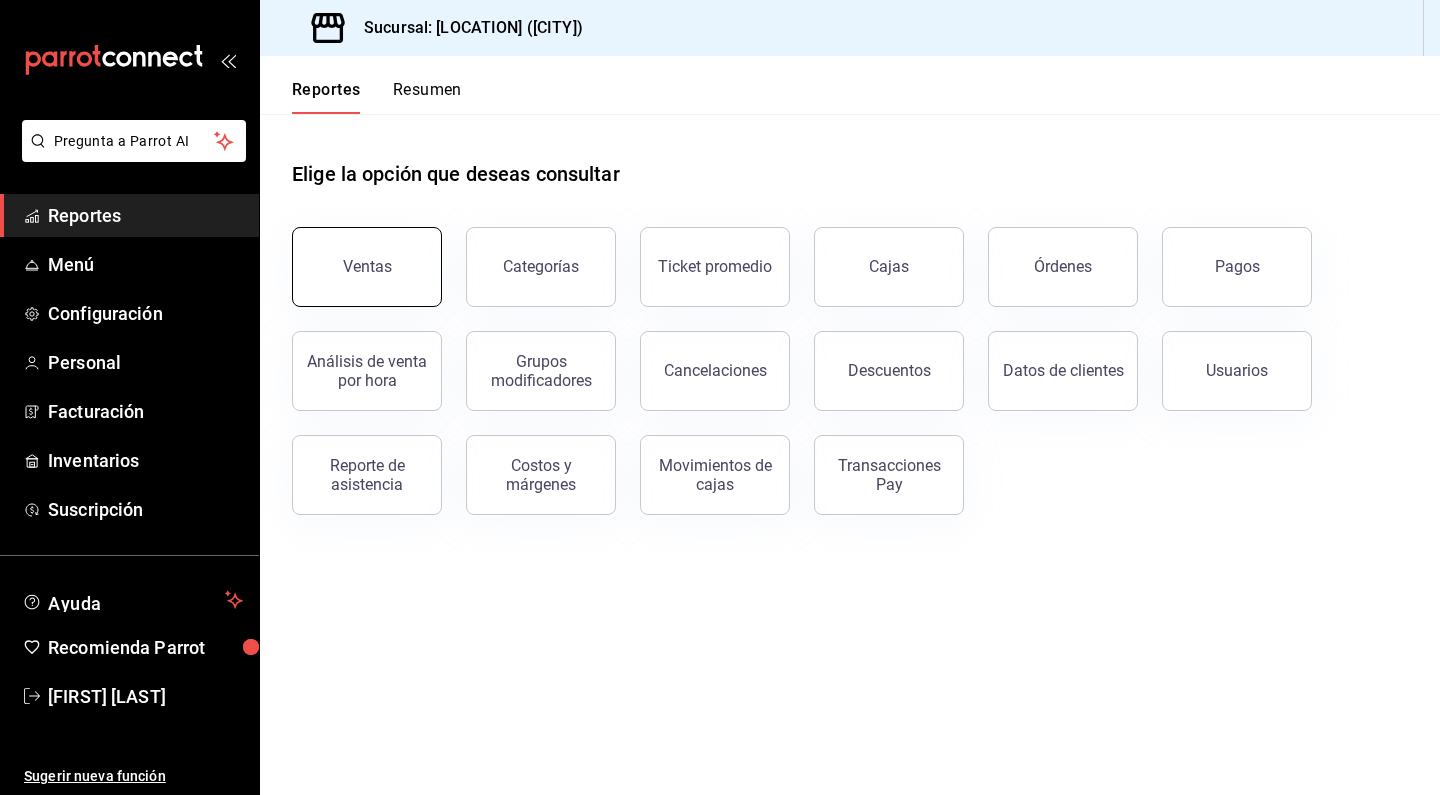 click on "Ventas" at bounding box center [367, 266] 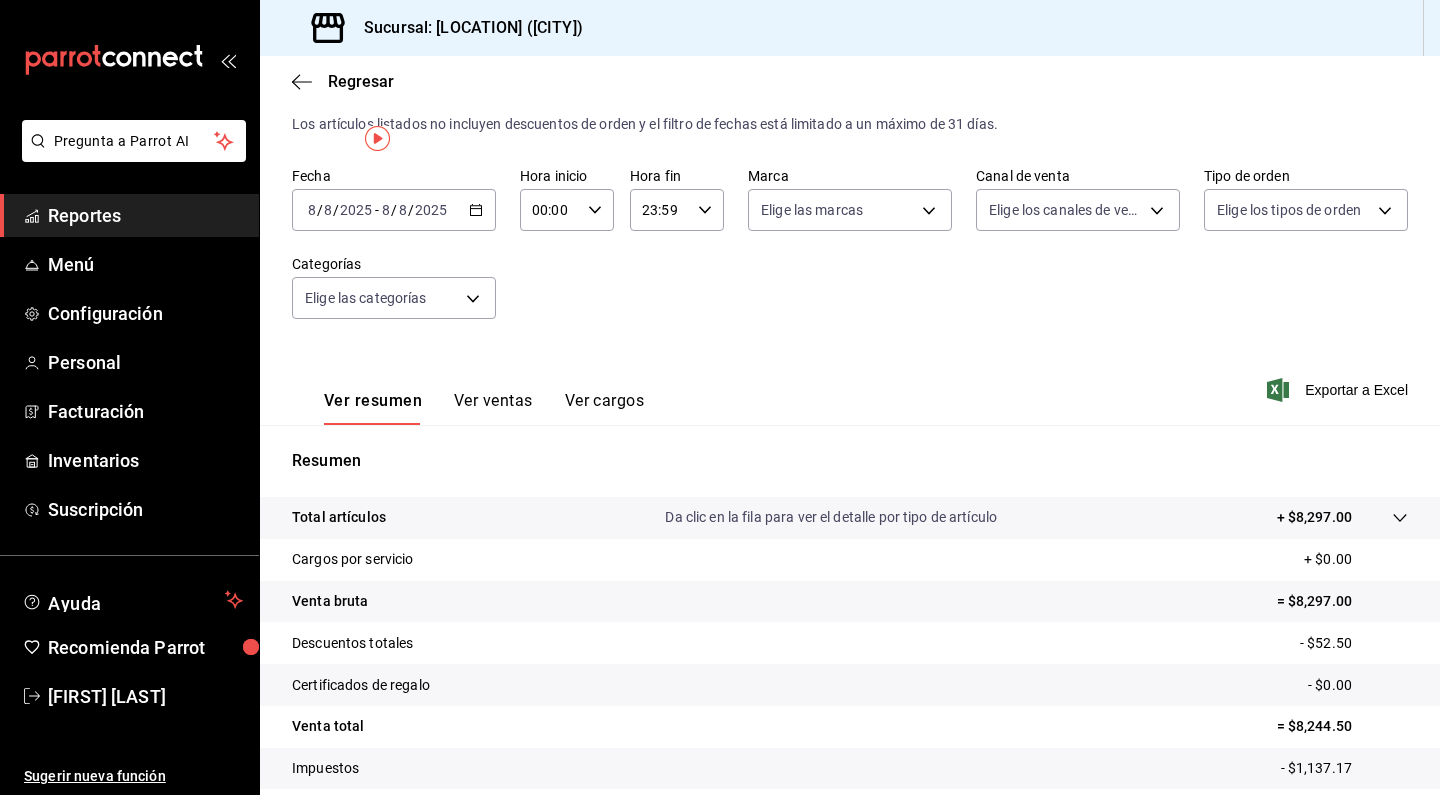 scroll, scrollTop: 45, scrollLeft: 0, axis: vertical 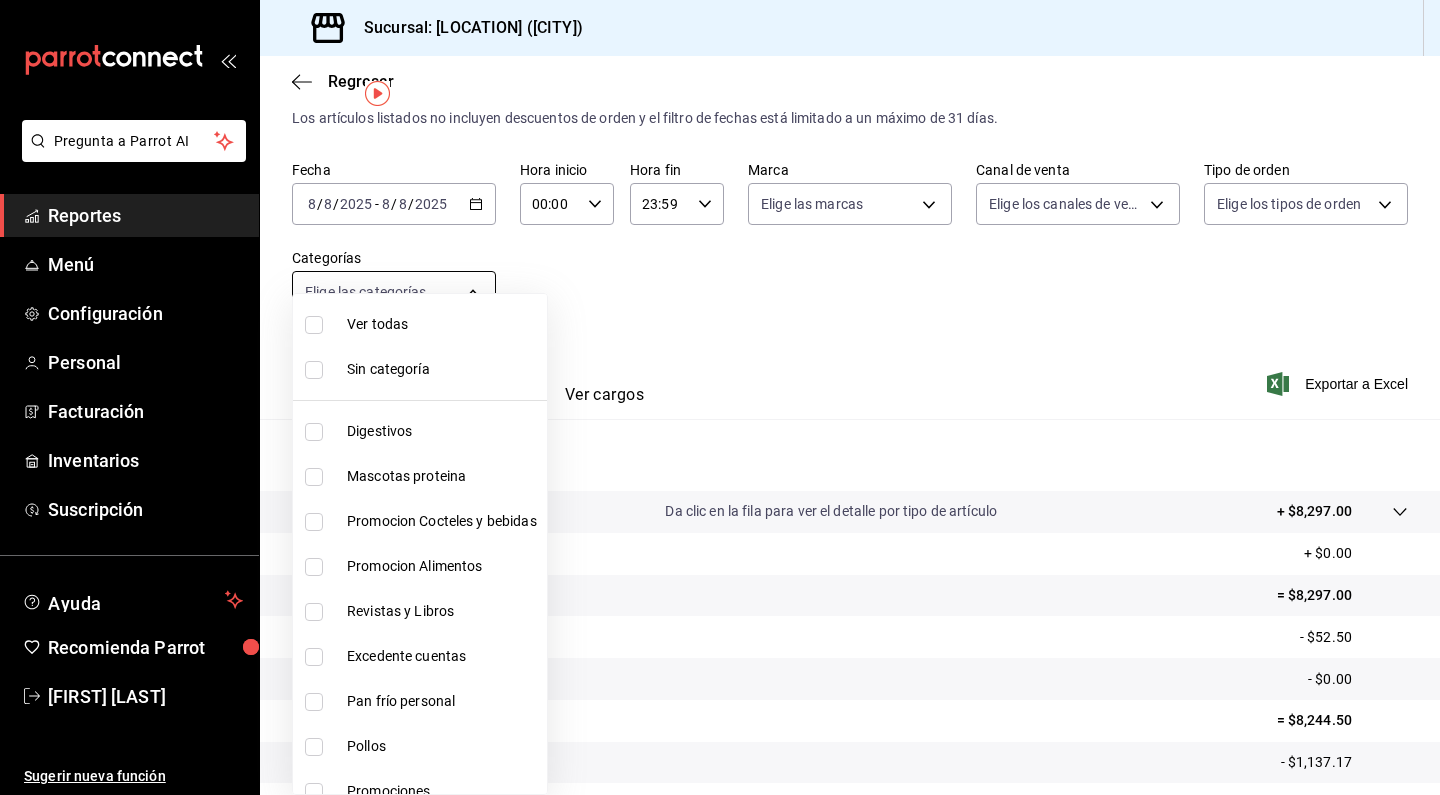 click on "Pregunta a Parrot AI Reportes   Menú   Configuración   Personal   Facturación   Inventarios   Suscripción   Ayuda Recomienda Parrot   Felipe Nájera   Sugerir nueva función   Sucursal: El nido de las ninfas (CDMX) Regresar Ventas Los artículos listados no incluyen descuentos de orden y el filtro de fechas está limitado a un máximo de 31 días. Fecha 2025-08-08 8 / 8 / 2025 - 2025-08-08 8 / 8 / 2025 Hora inicio 00:00 Hora inicio Hora fin 23:59 Hora fin Marca Elige las marcas Canal de venta Elige los canales de venta Tipo de orden Elige los tipos de orden Categorías Elige las categorías Ver resumen Ver ventas Ver cargos Exportar a Excel Resumen Total artículos Da clic en la fila para ver el detalle por tipo de artículo + $8,297.00 Cargos por servicio + $0.00 Venta bruta = $8,297.00 Descuentos totales - $52.50 Certificados de regalo - $0.00 Venta total = $8,244.50 Impuestos - $1,137.17 Venta neta = $7,107.33 Pregunta a Parrot AI Reportes   Menú   Configuración   Personal   Facturación       Ayuda" at bounding box center (720, 397) 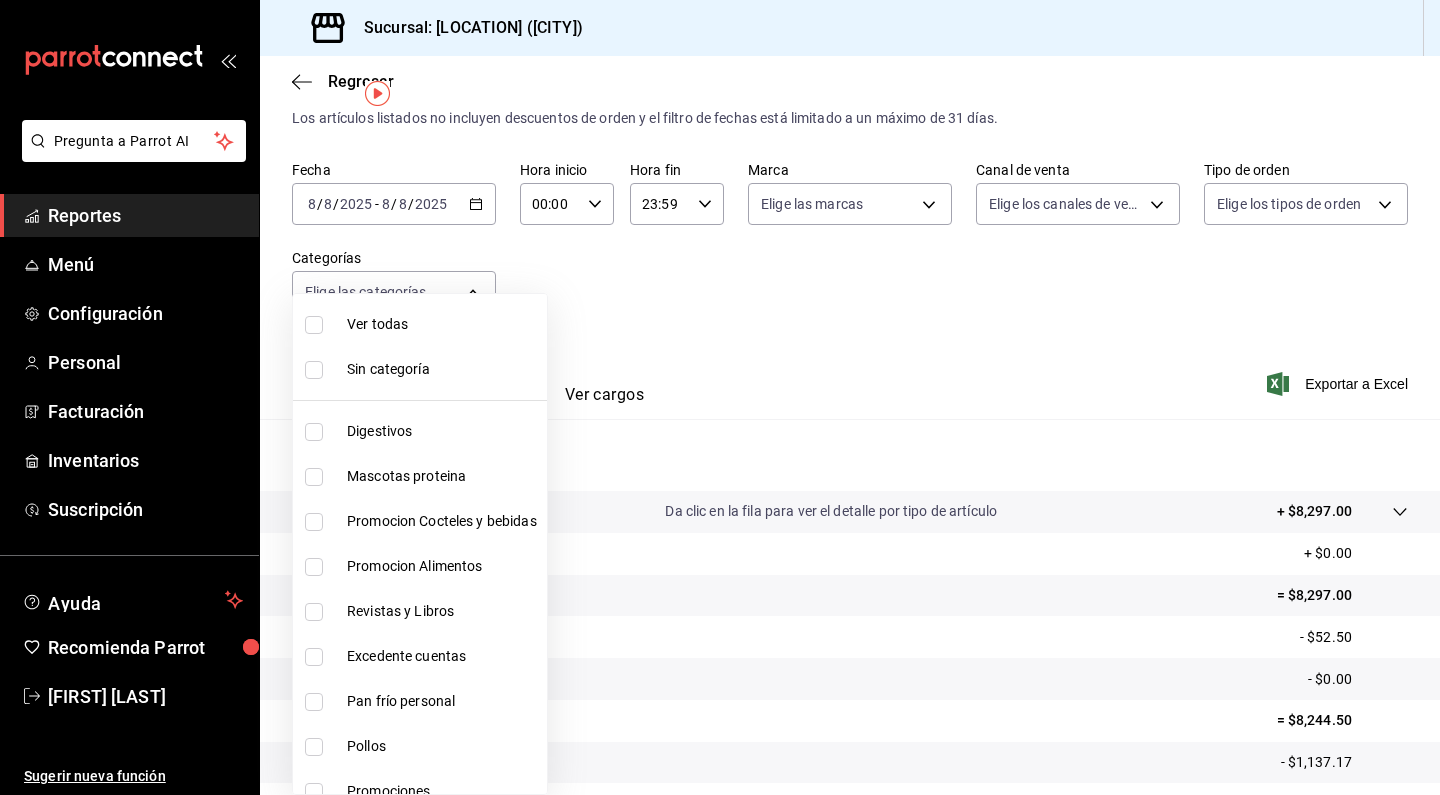 click at bounding box center (720, 397) 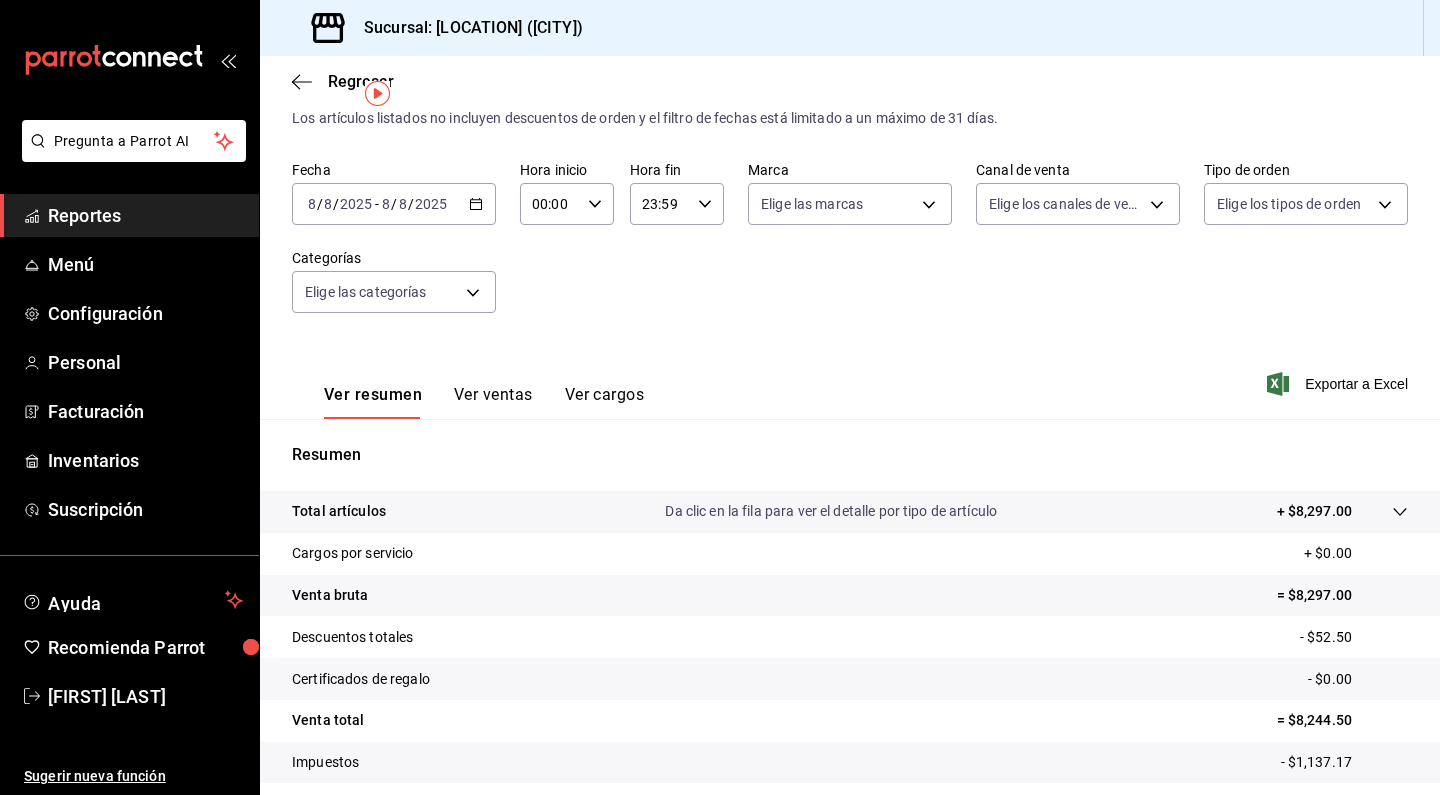 click on "Regresar" at bounding box center (850, 81) 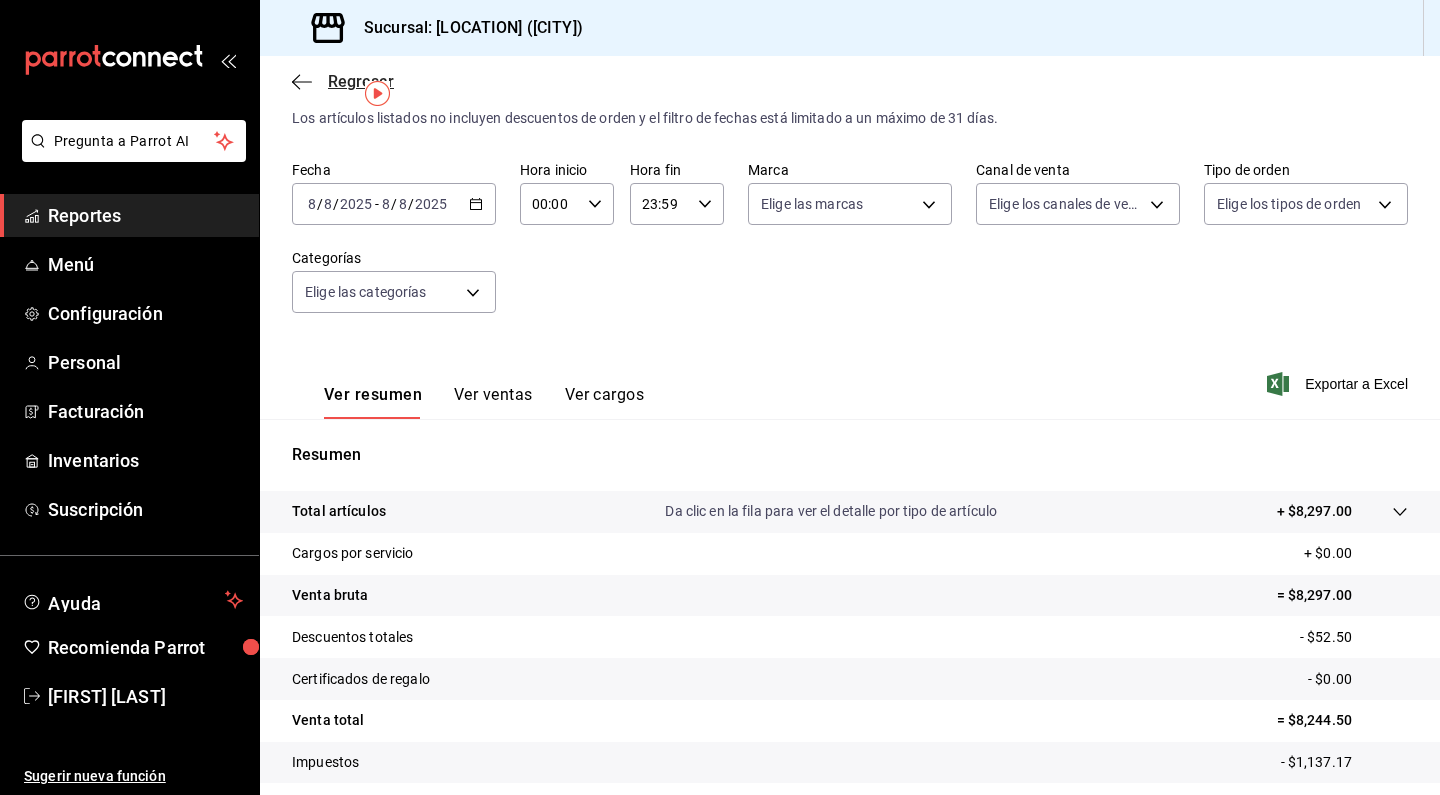 click 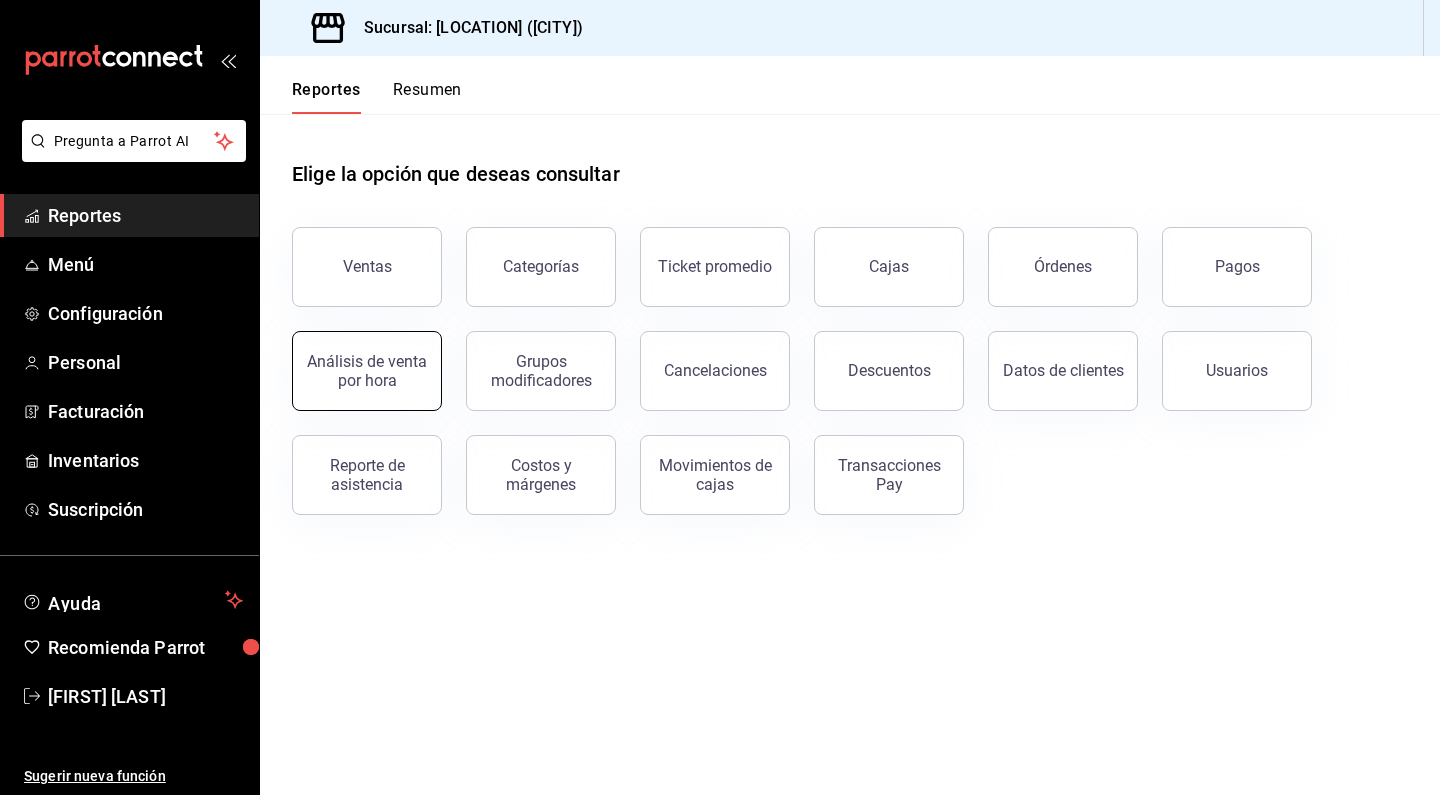 click on "Análisis de venta por hora" at bounding box center [367, 371] 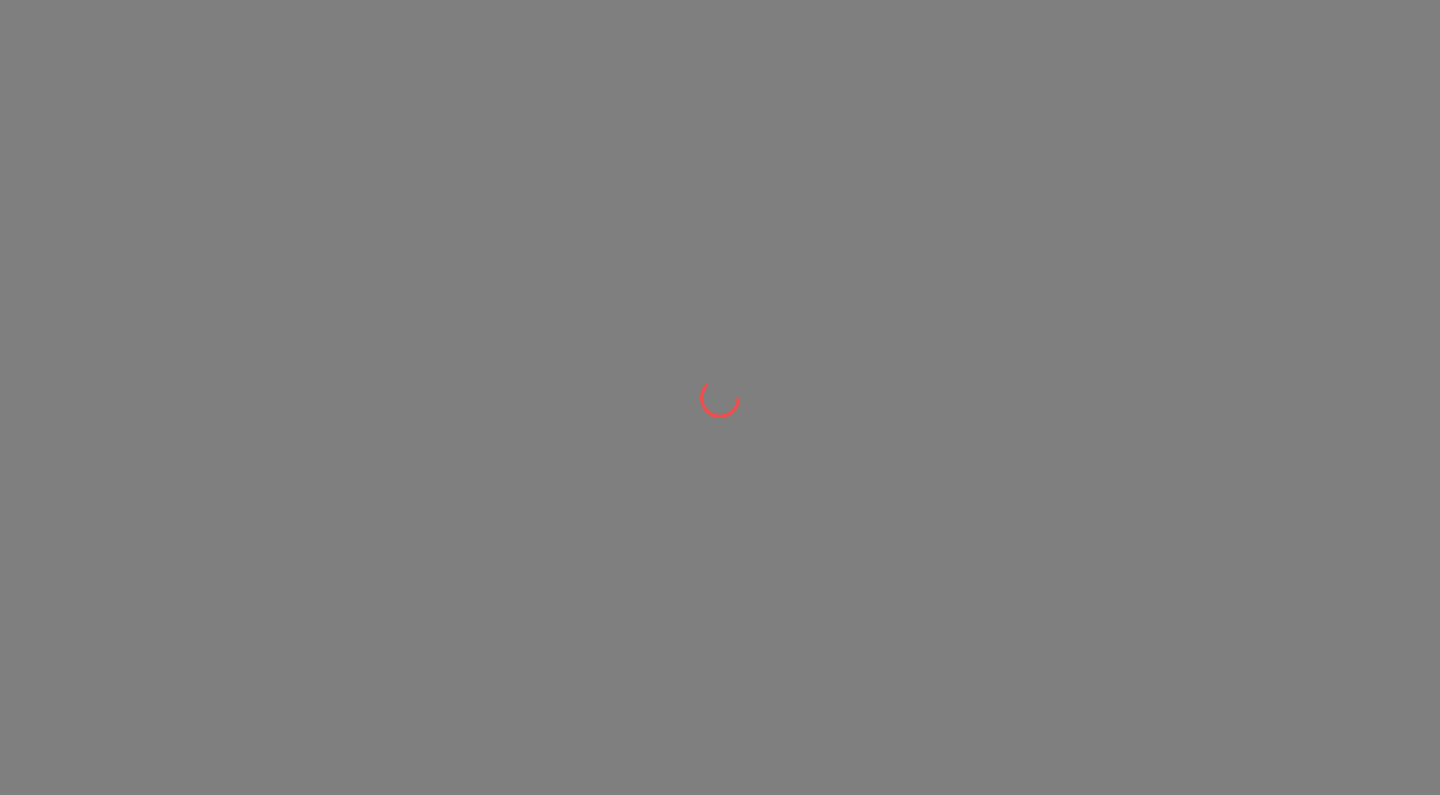 scroll, scrollTop: 0, scrollLeft: 0, axis: both 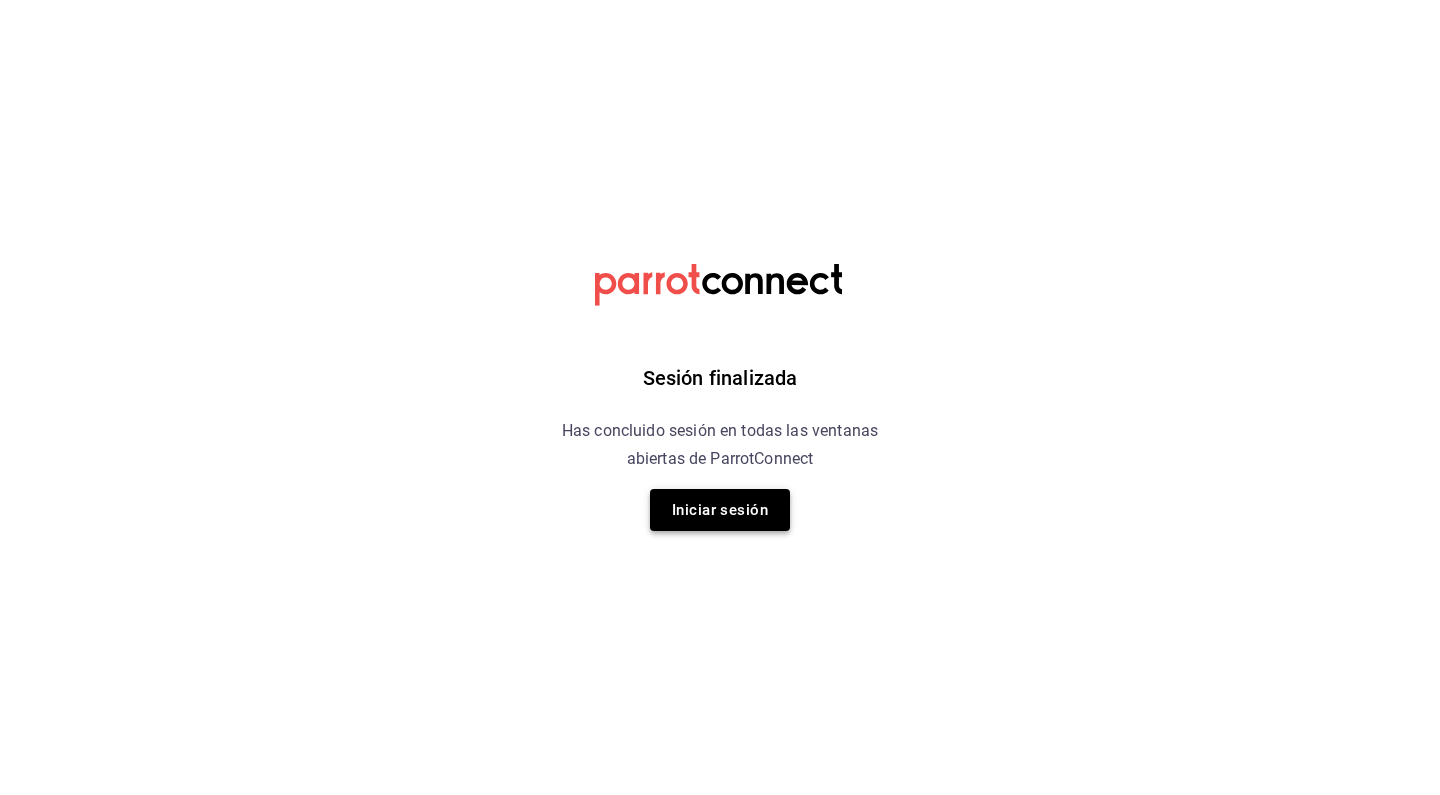 click on "Iniciar sesión" at bounding box center (720, 510) 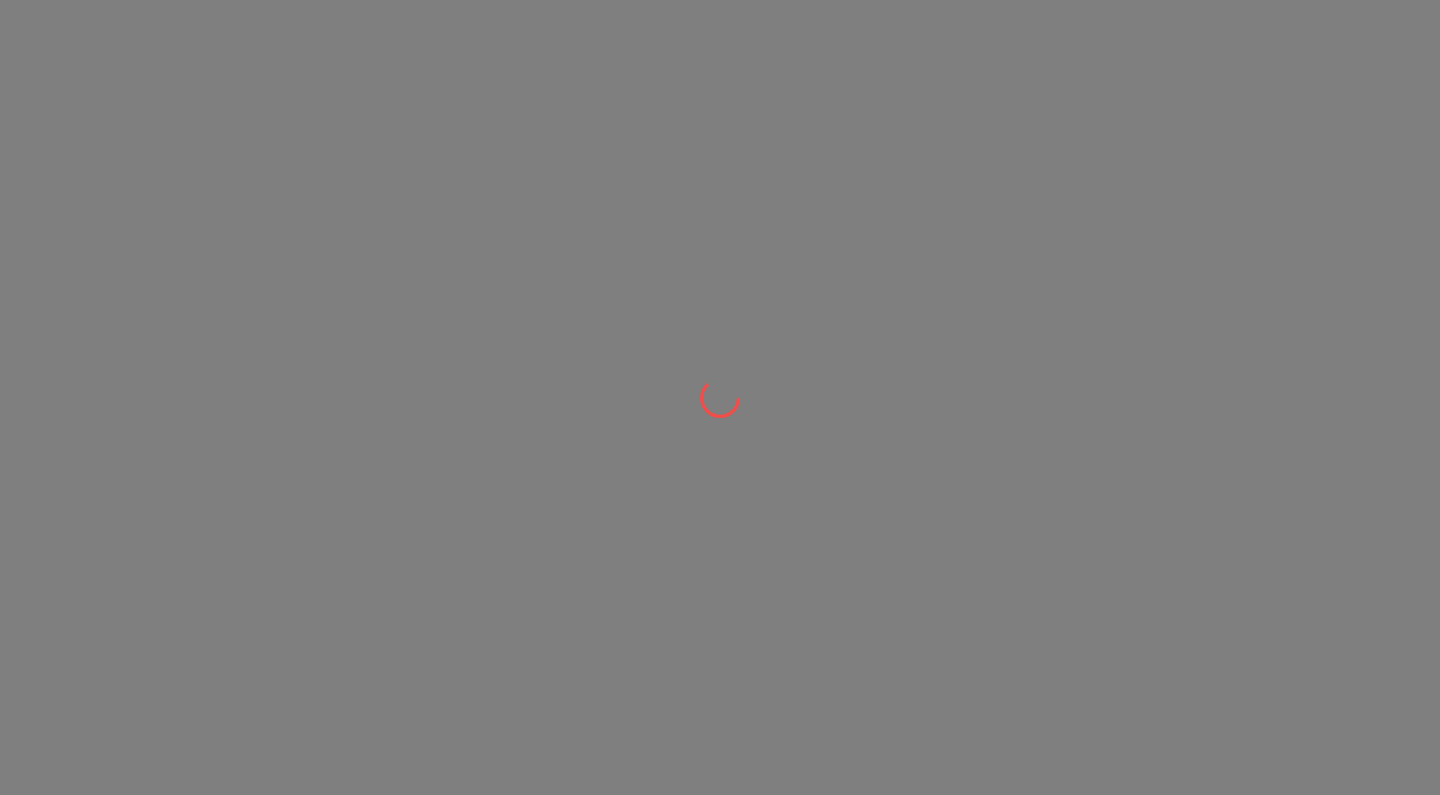 scroll, scrollTop: 0, scrollLeft: 0, axis: both 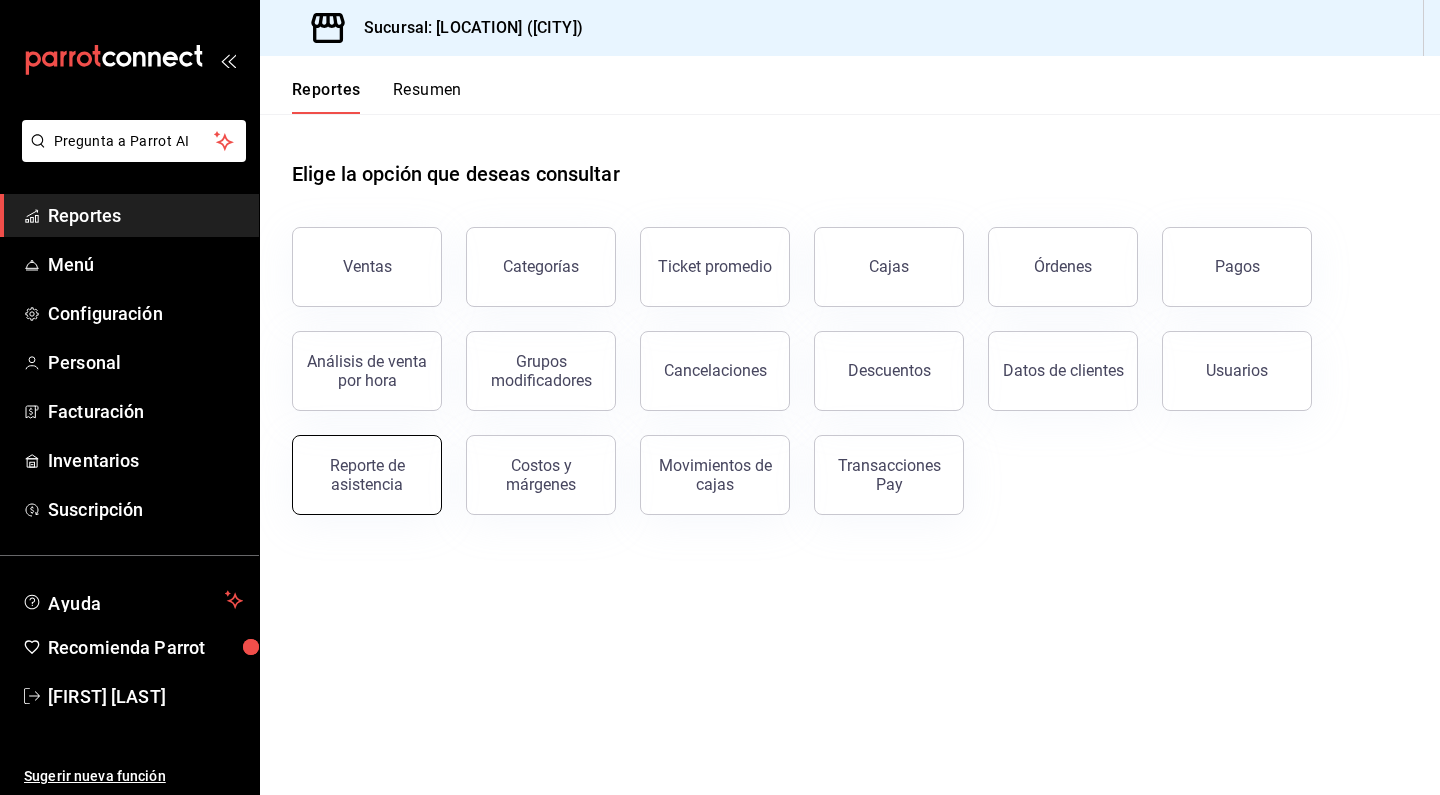 click on "Reporte de asistencia" at bounding box center (367, 475) 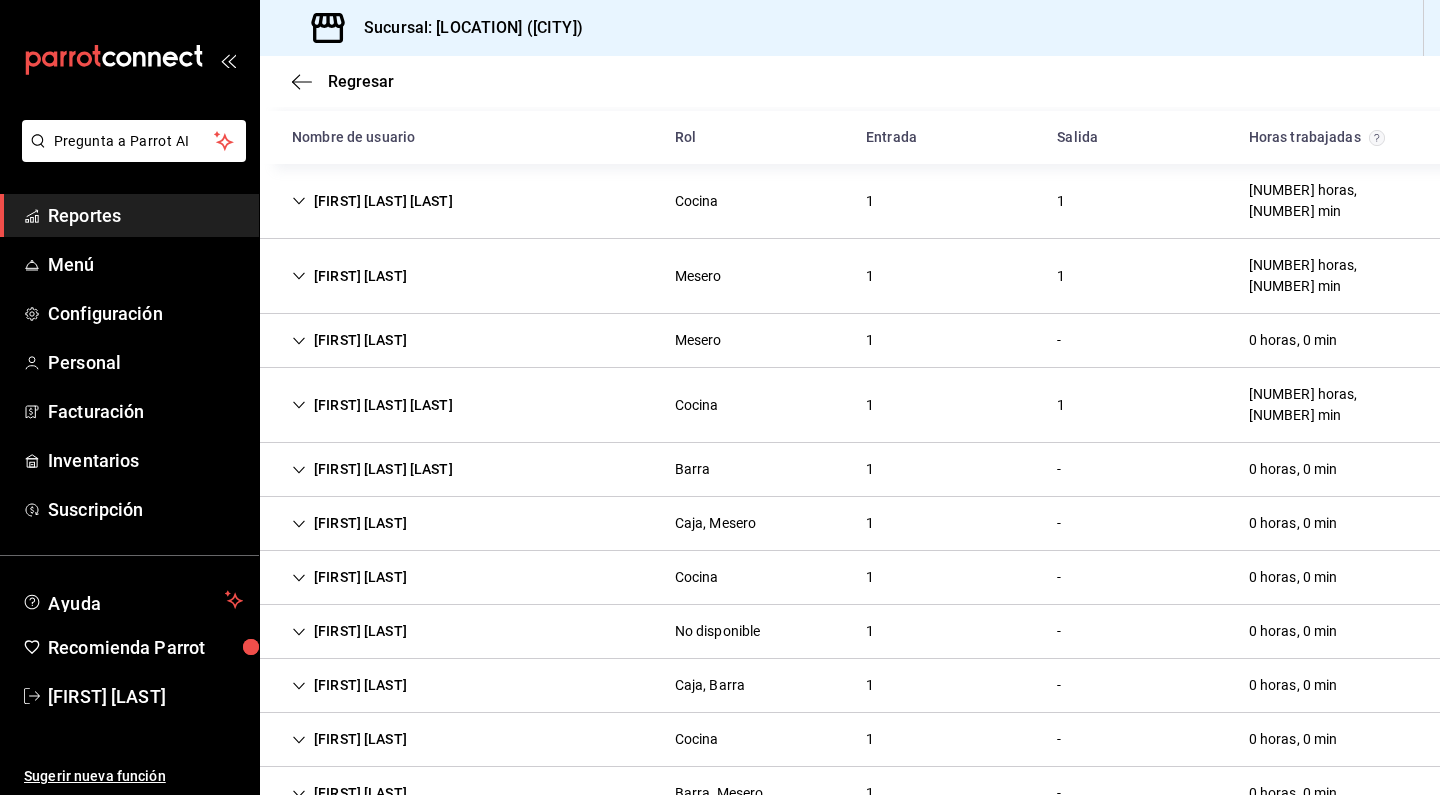 scroll, scrollTop: 149, scrollLeft: 0, axis: vertical 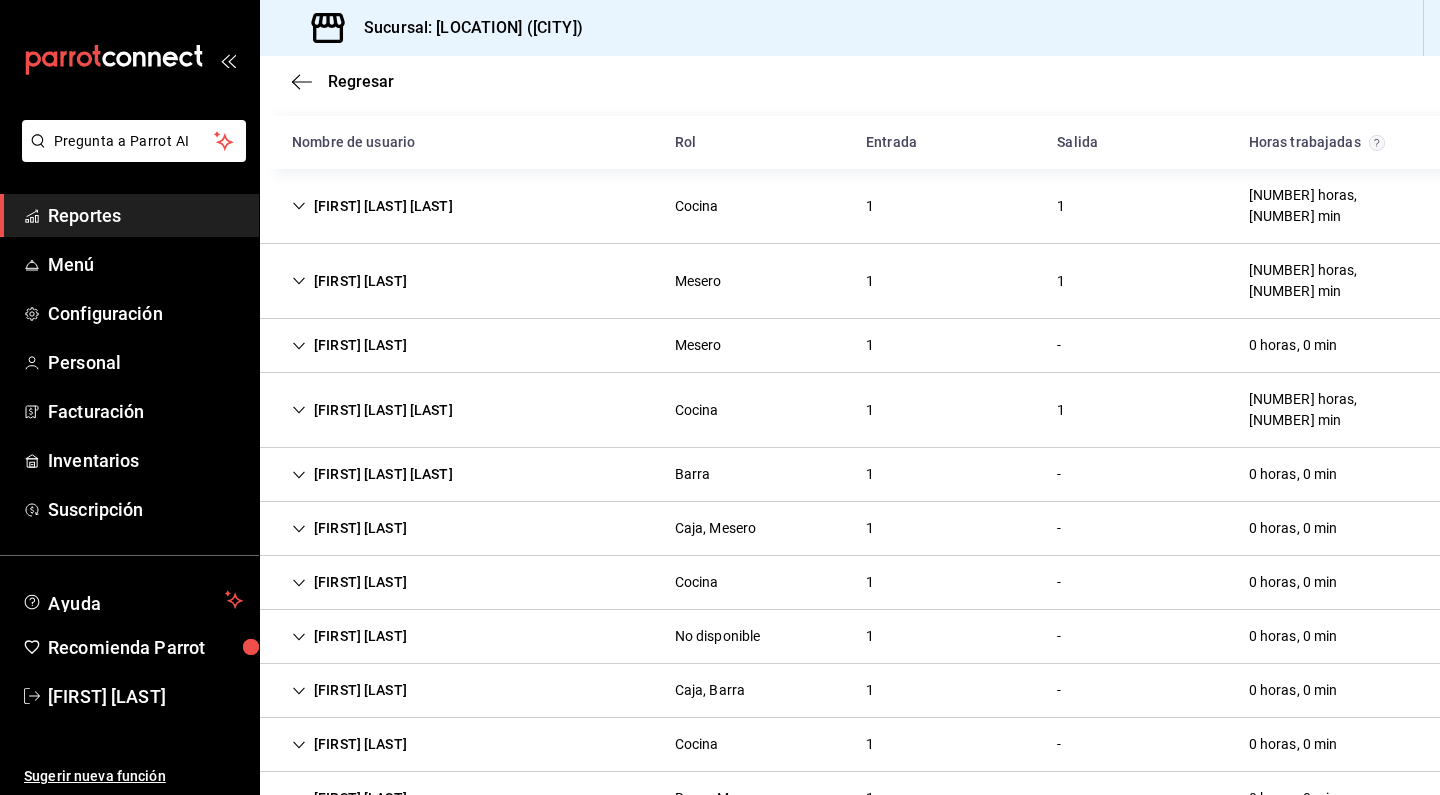 click 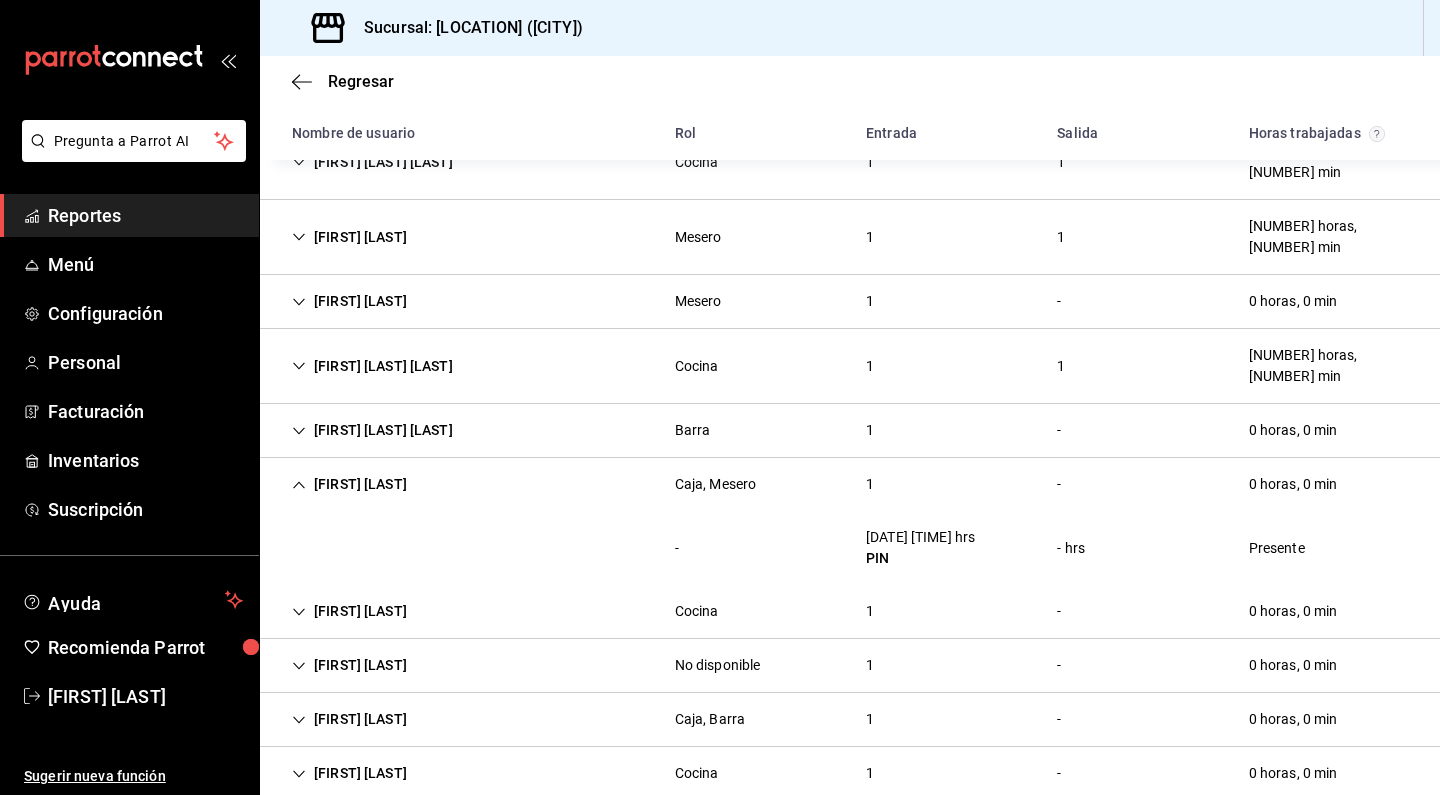 scroll, scrollTop: 197, scrollLeft: 0, axis: vertical 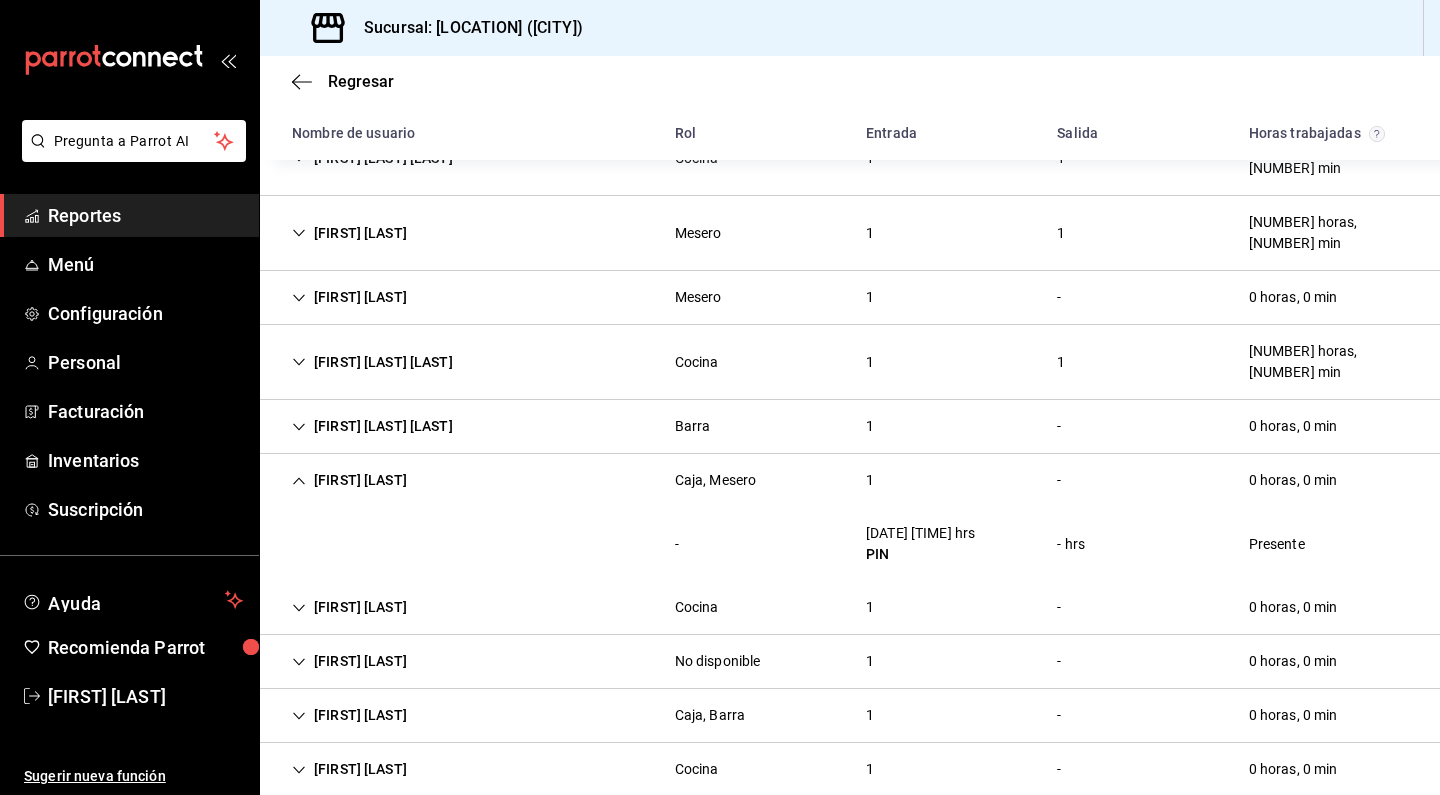 click 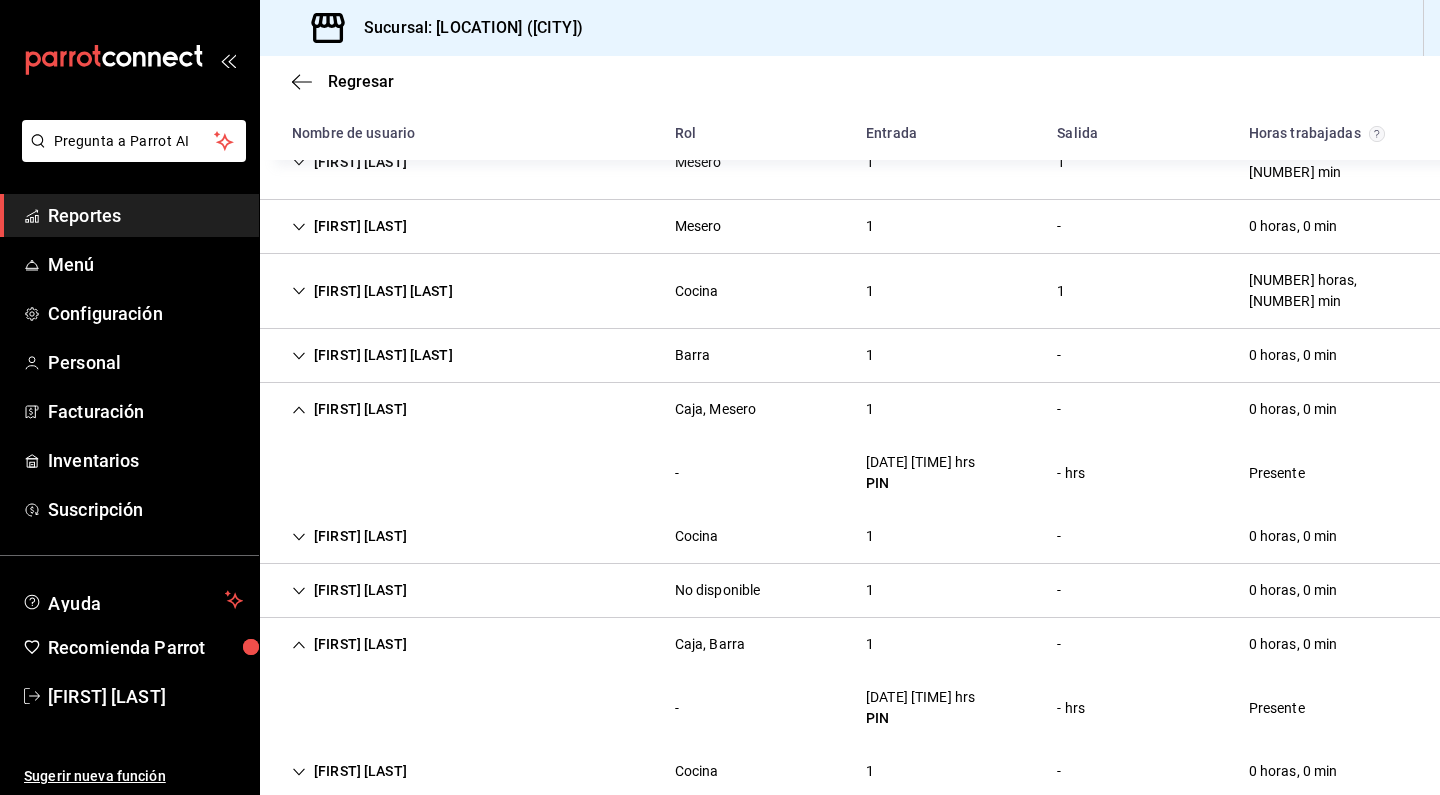 scroll, scrollTop: 269, scrollLeft: 0, axis: vertical 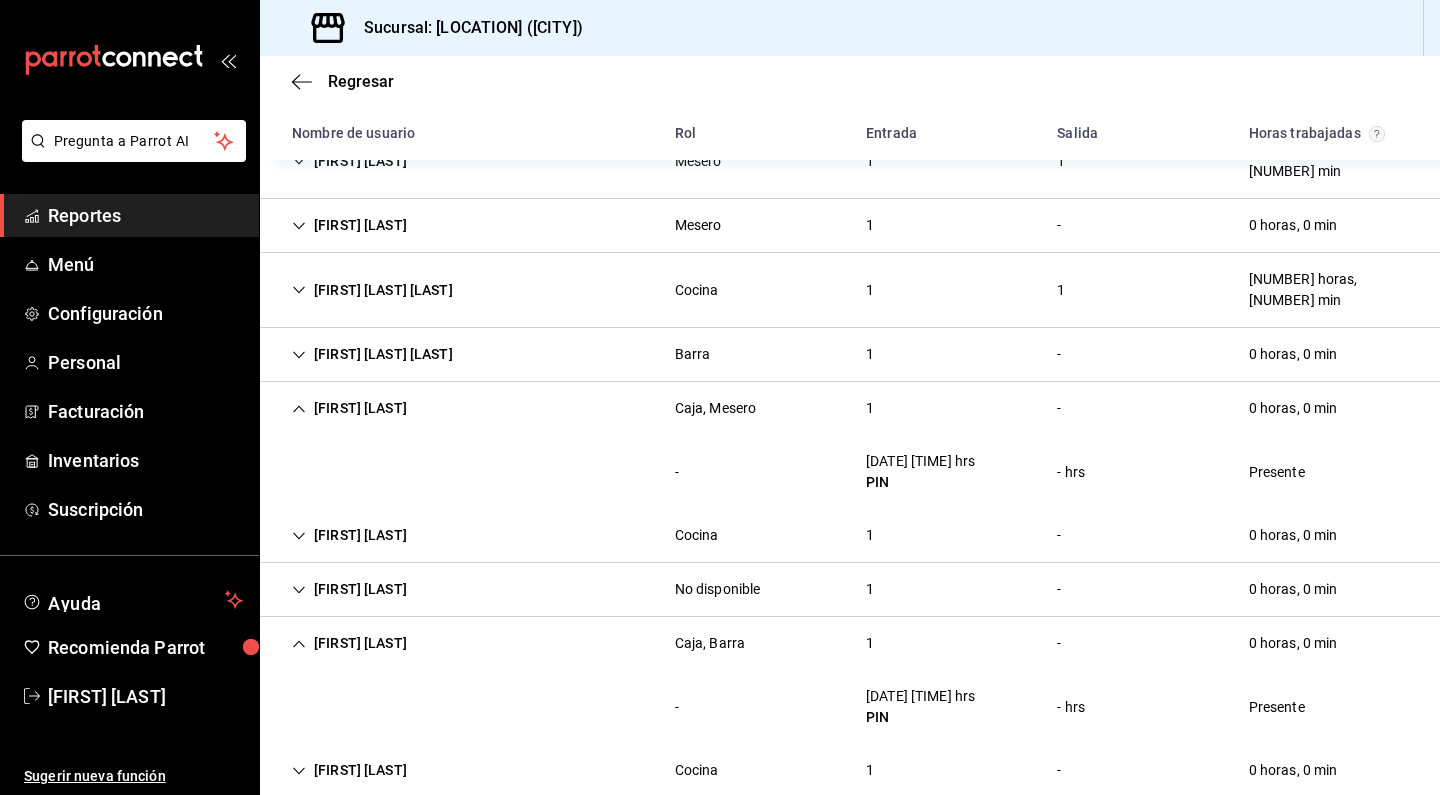 click 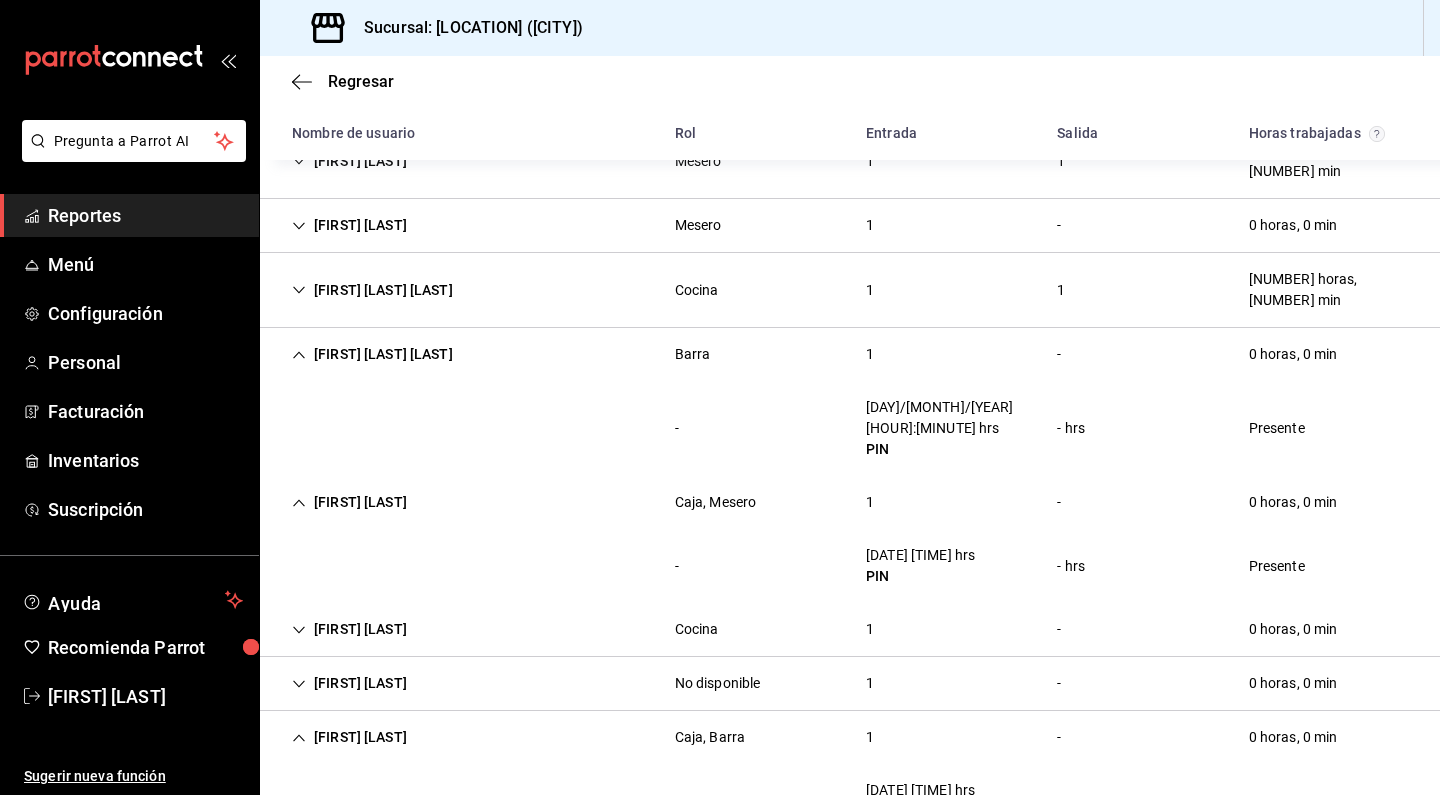 click on "Reportes" at bounding box center [129, 215] 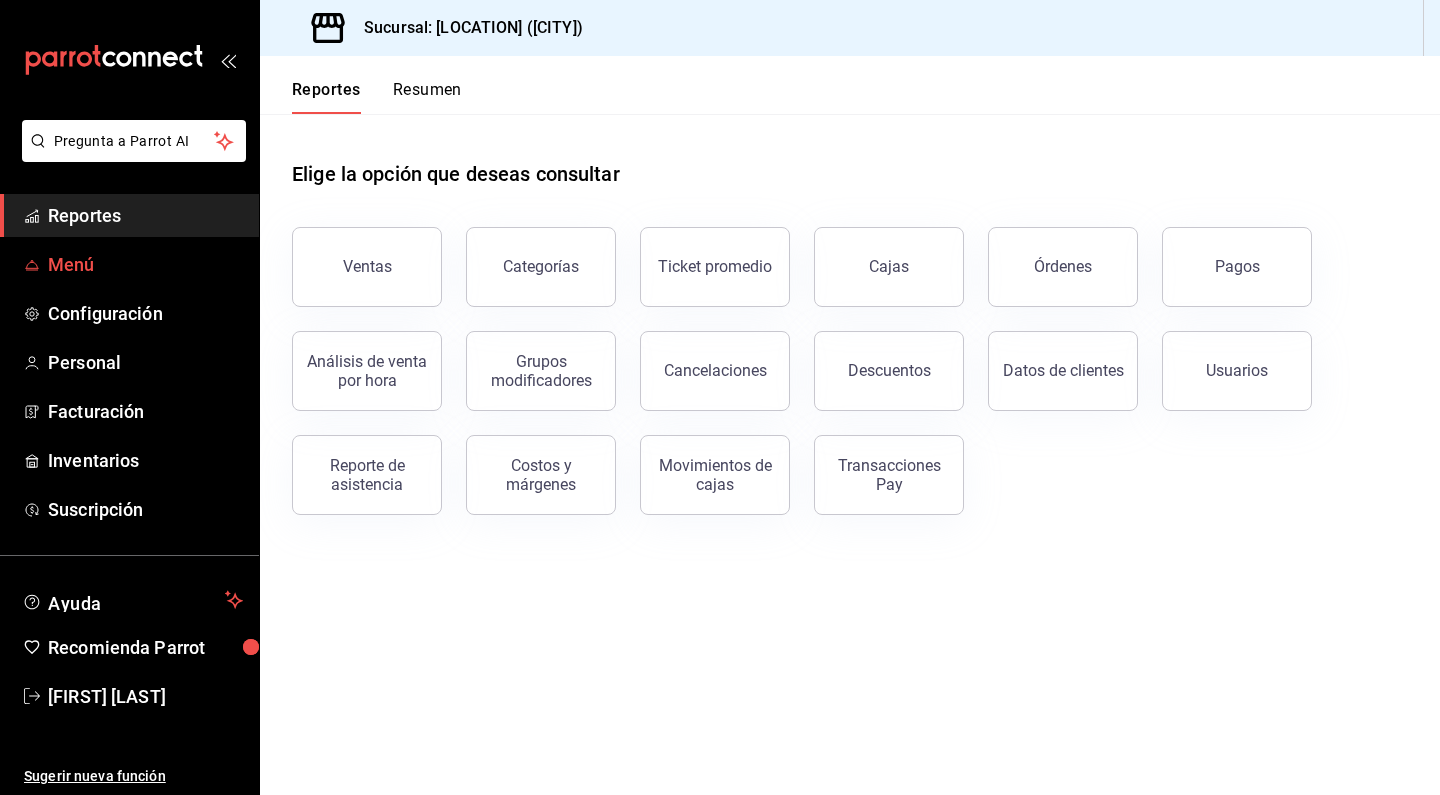 click on "Menú" at bounding box center [129, 264] 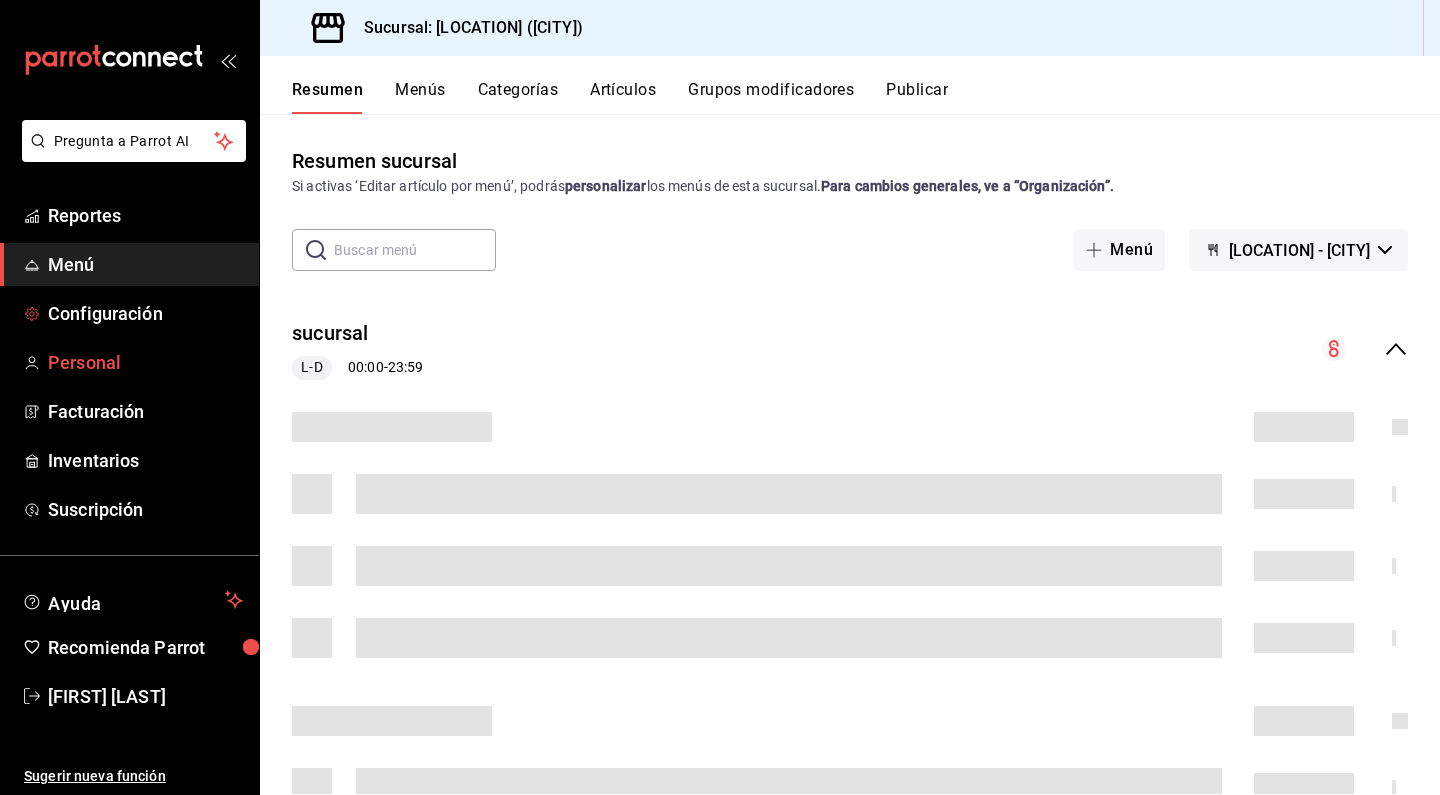 click on "Personal" at bounding box center (145, 362) 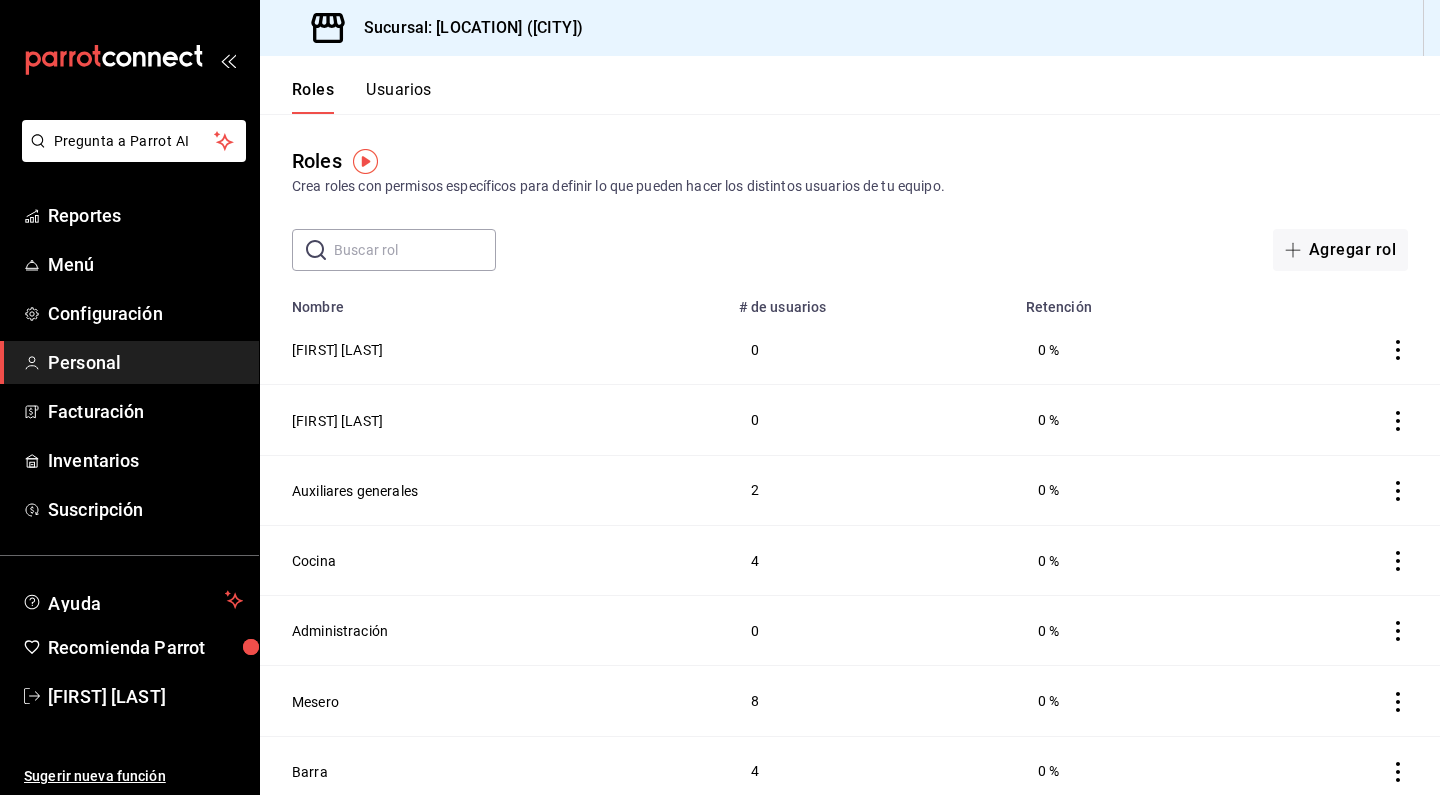 click on "Usuarios" at bounding box center [399, 97] 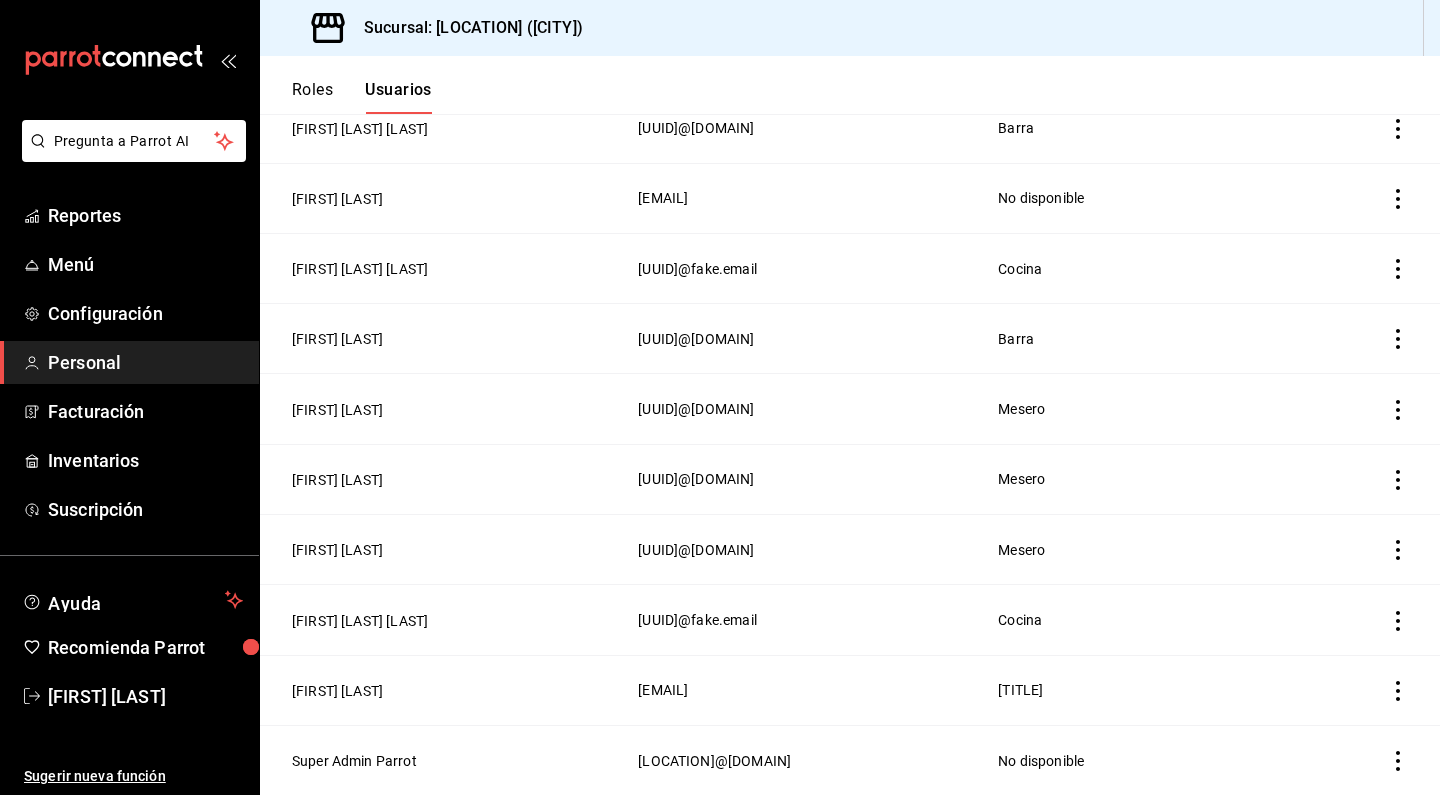scroll, scrollTop: 995, scrollLeft: 0, axis: vertical 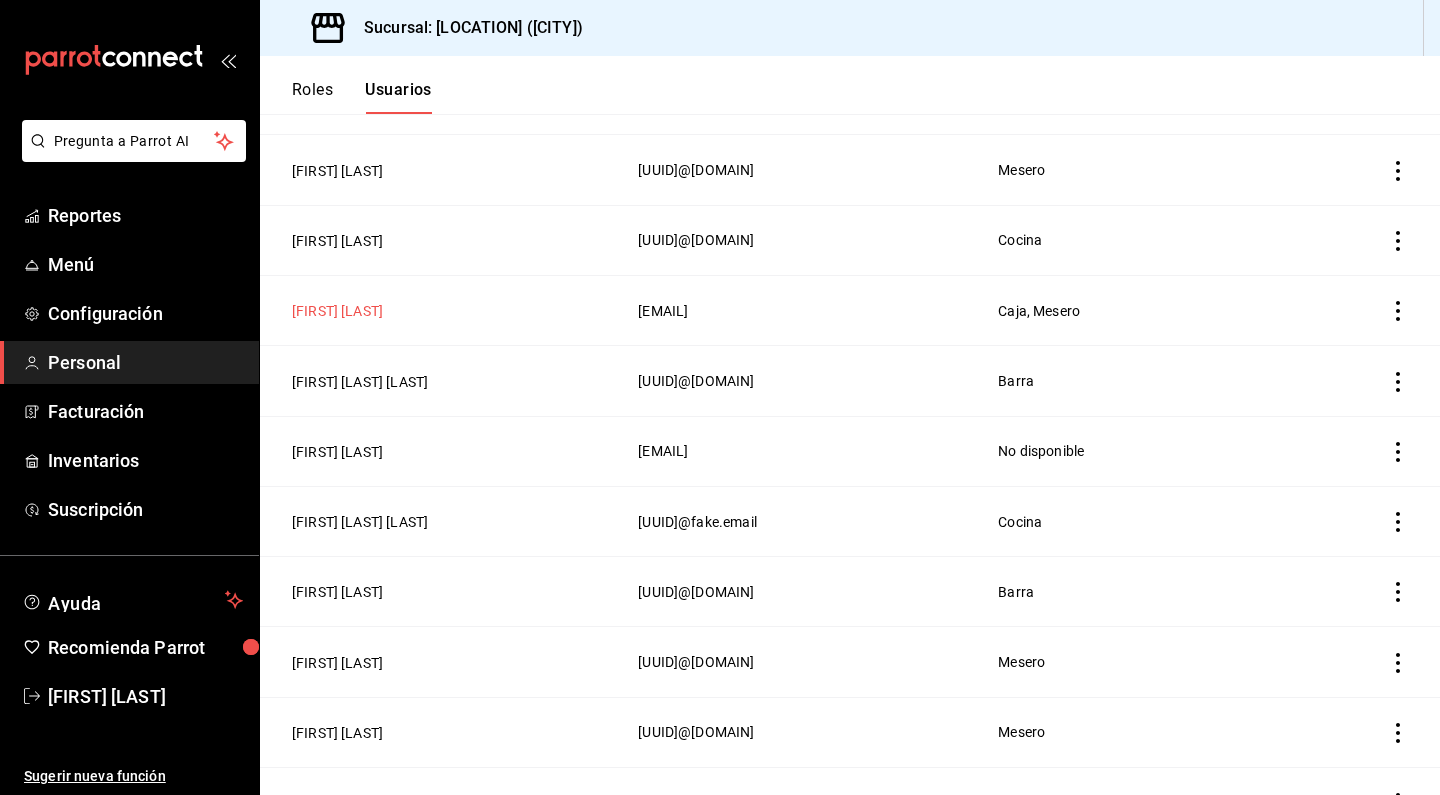 click on "[FIRST] [LAST]" at bounding box center (337, 311) 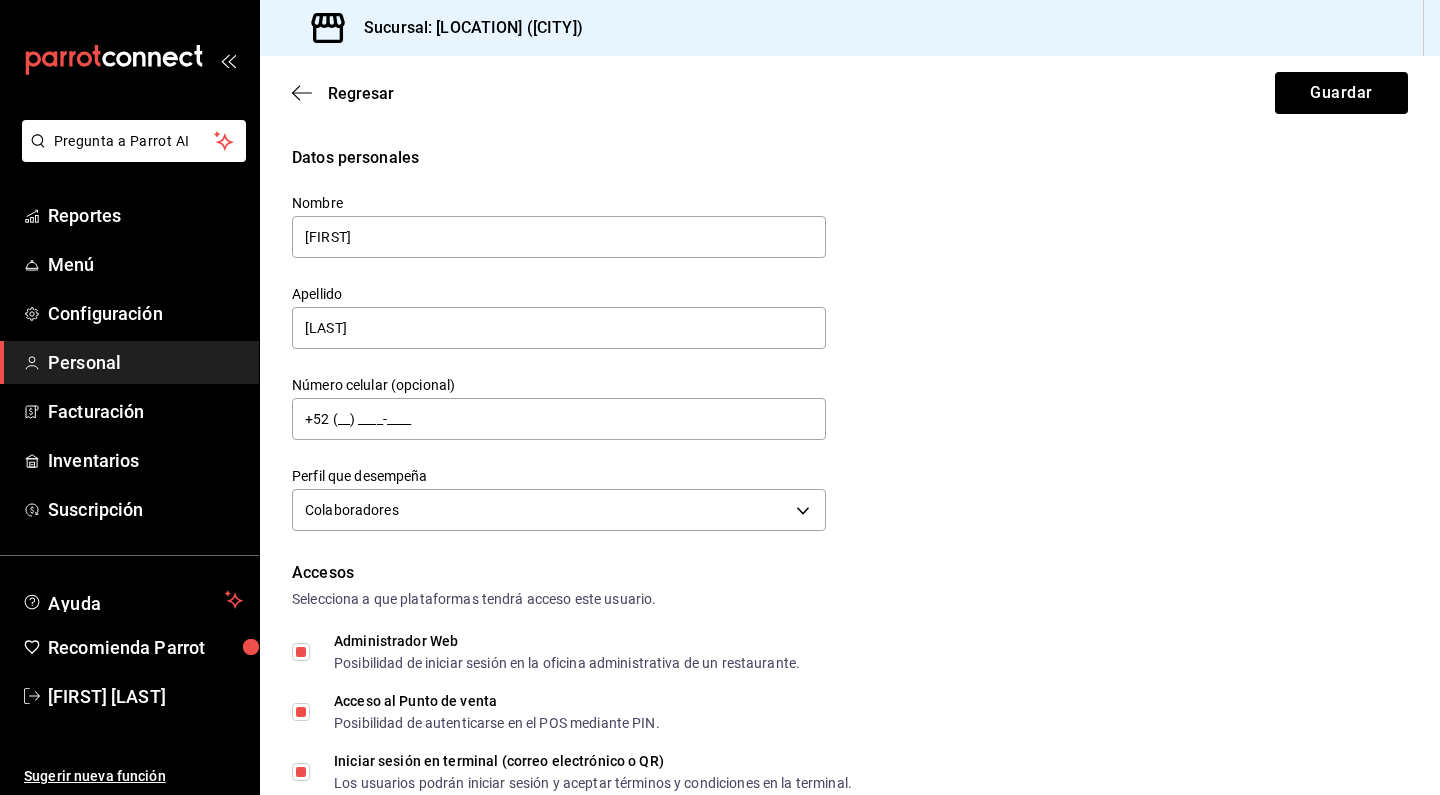 scroll, scrollTop: 0, scrollLeft: 0, axis: both 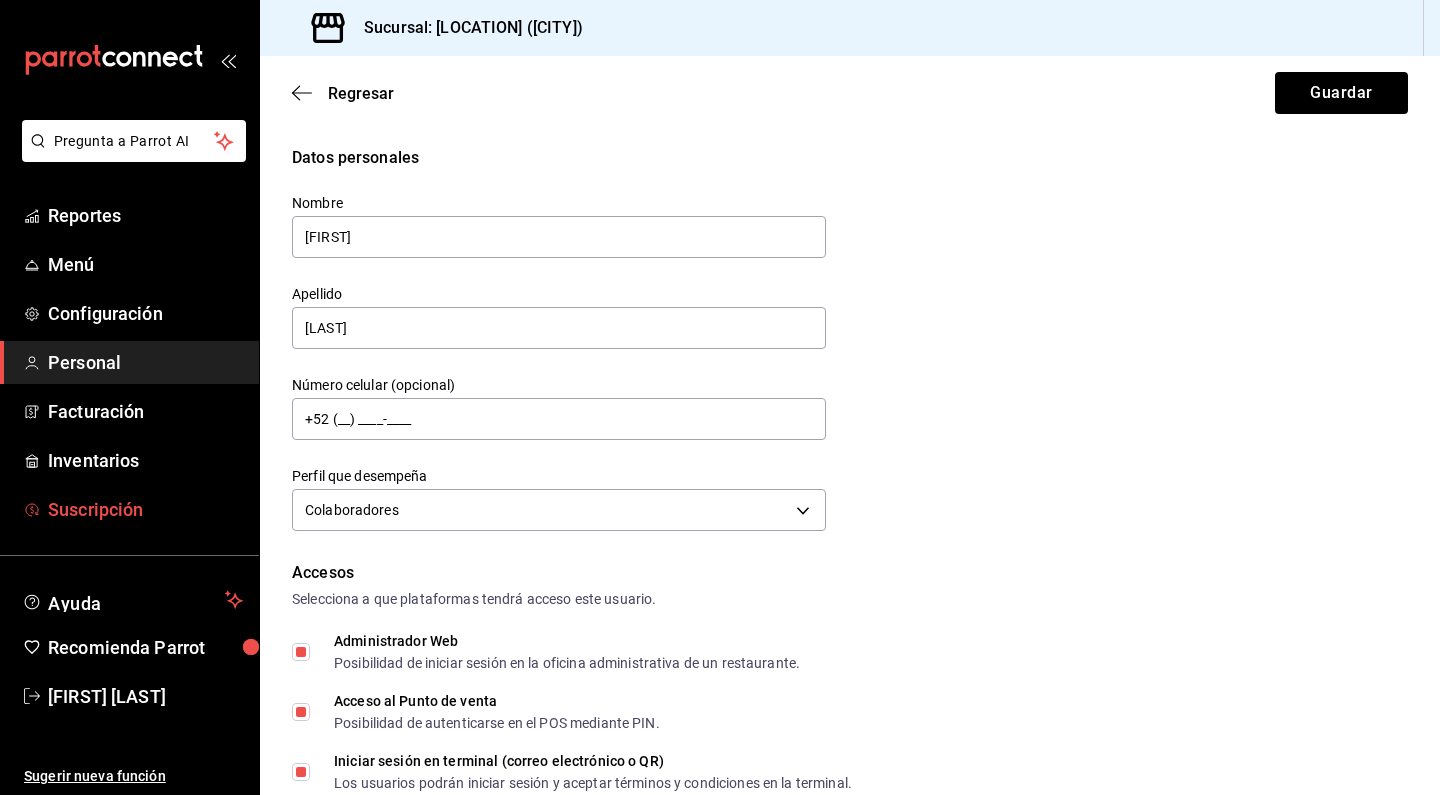 click on "Suscripción" at bounding box center (145, 509) 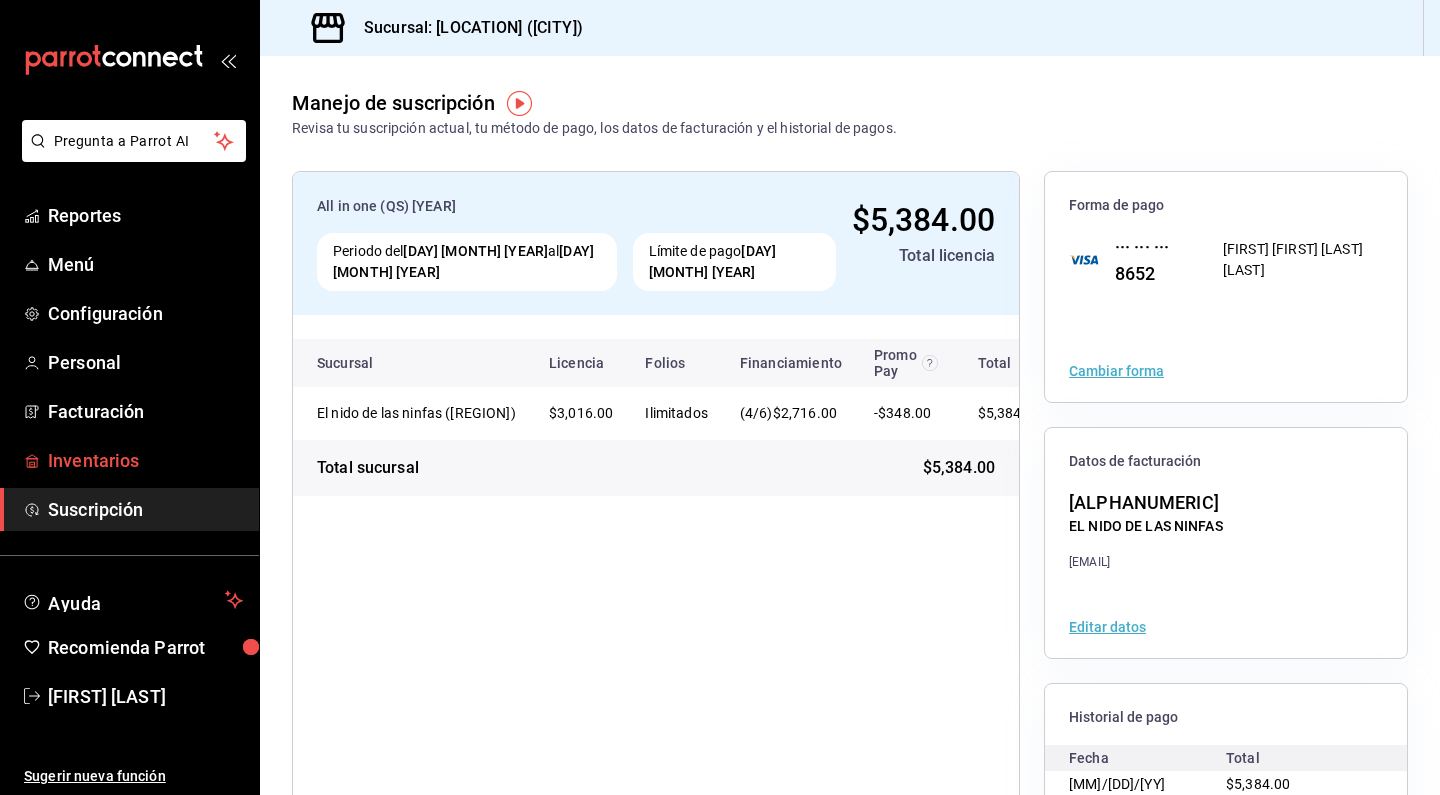 click on "Inventarios" at bounding box center (145, 460) 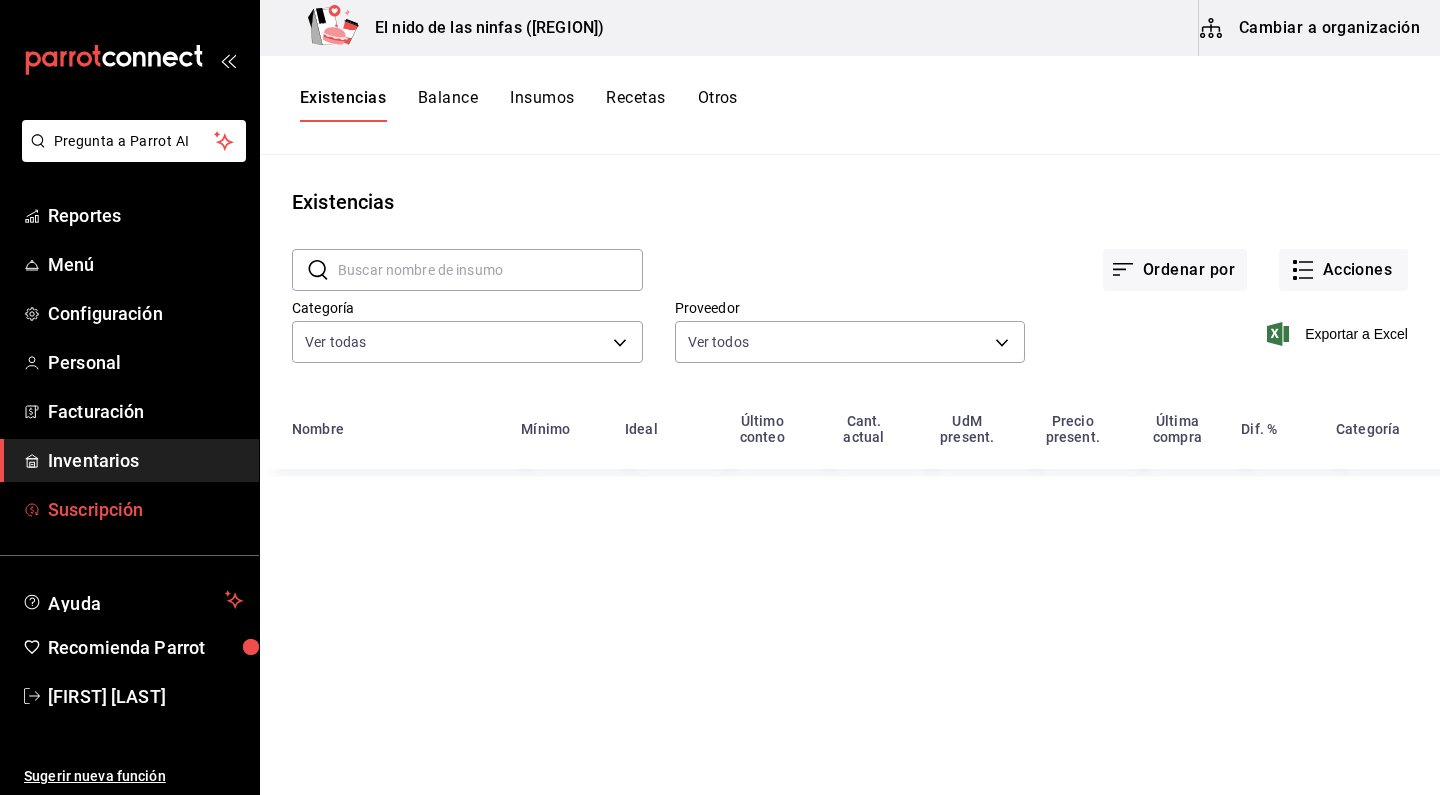 click on "Suscripción" at bounding box center (145, 509) 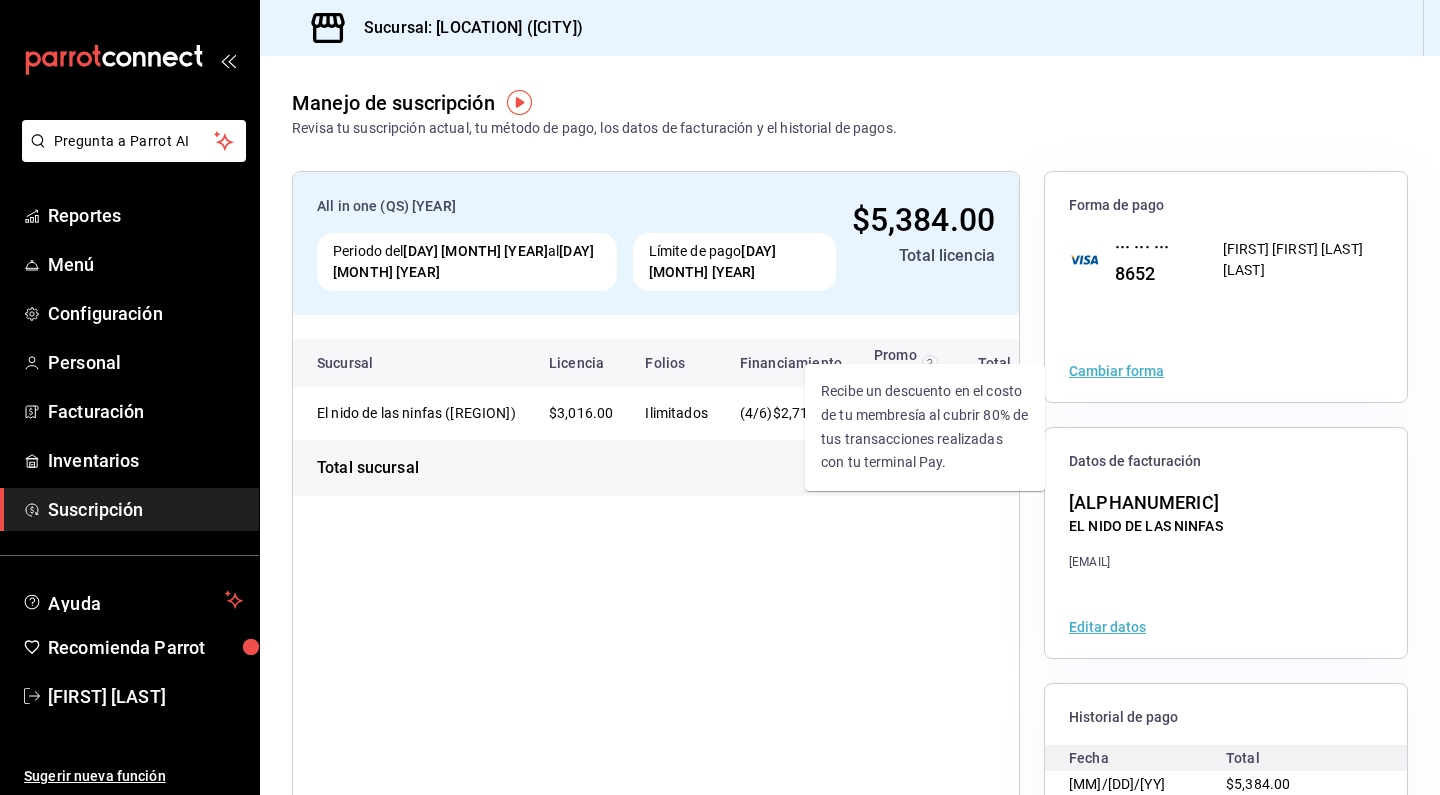 scroll, scrollTop: 0, scrollLeft: 0, axis: both 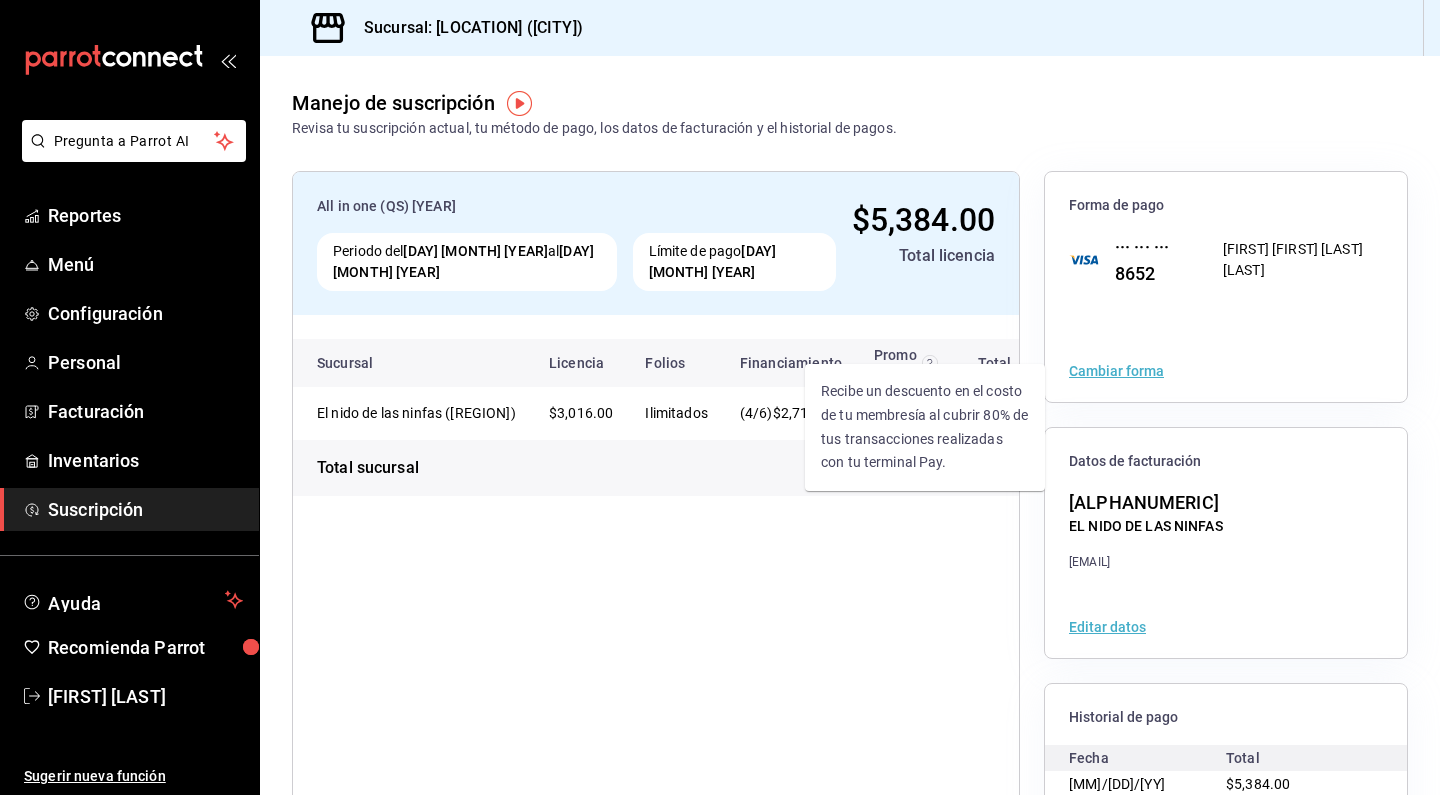 click 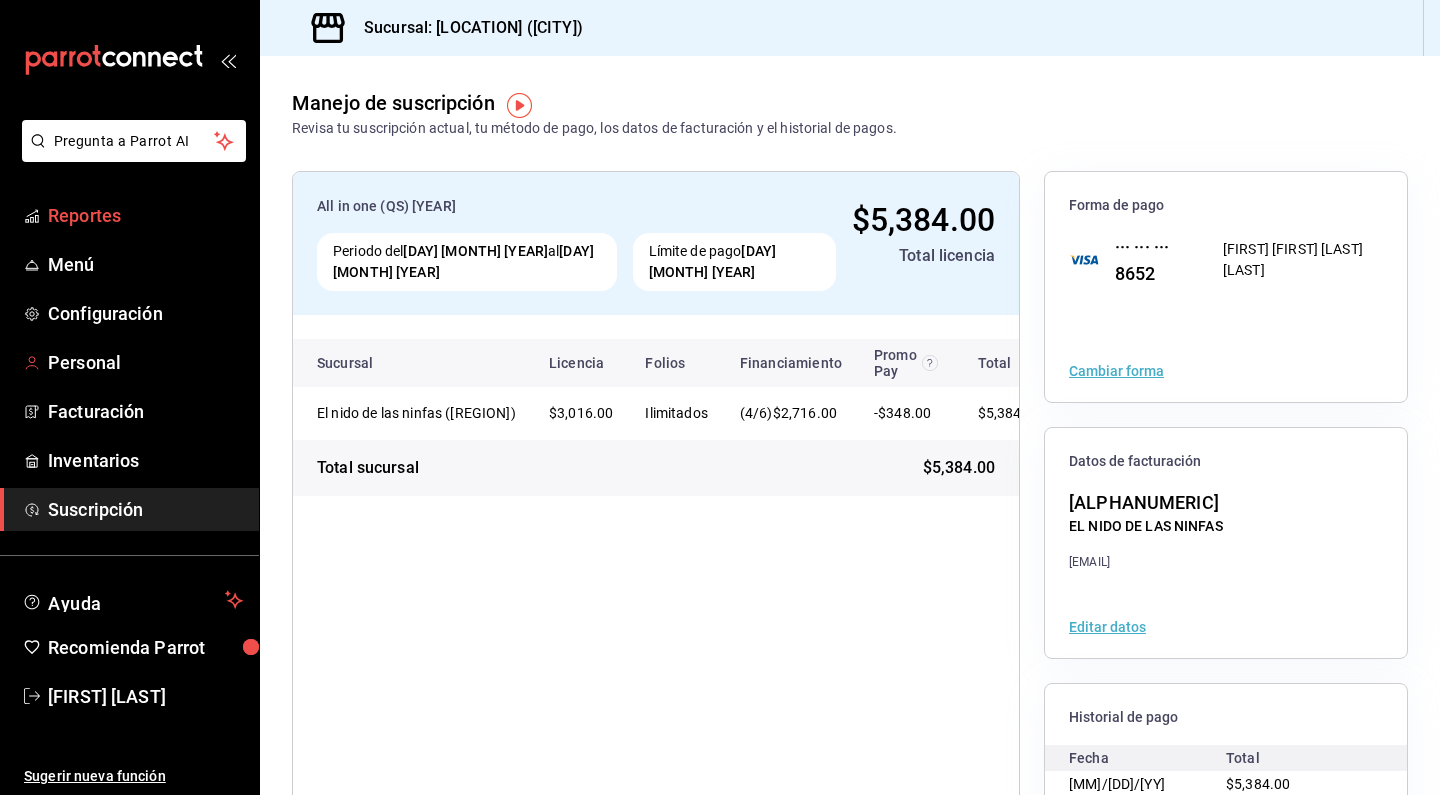 scroll, scrollTop: 0, scrollLeft: 0, axis: both 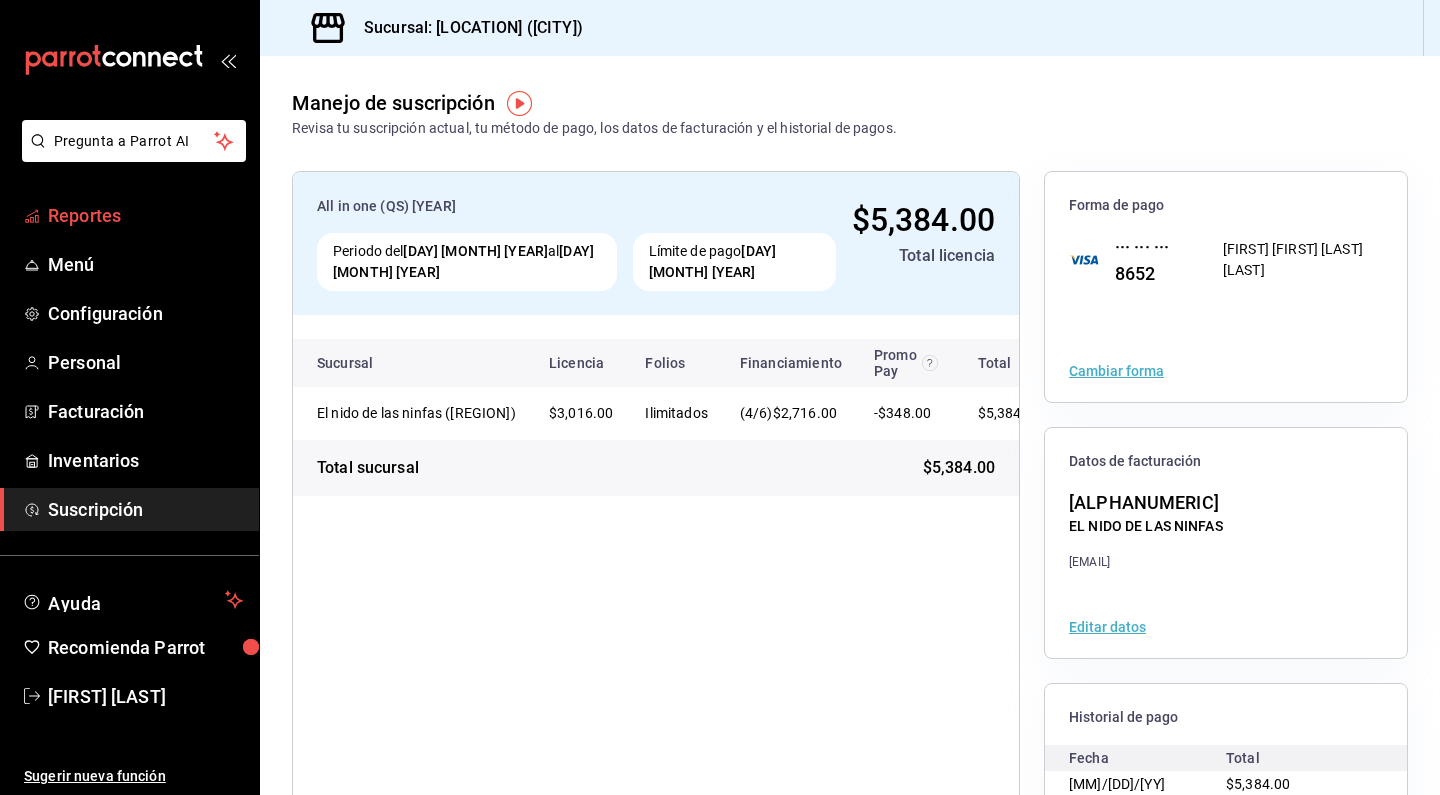 click on "Reportes" at bounding box center [145, 215] 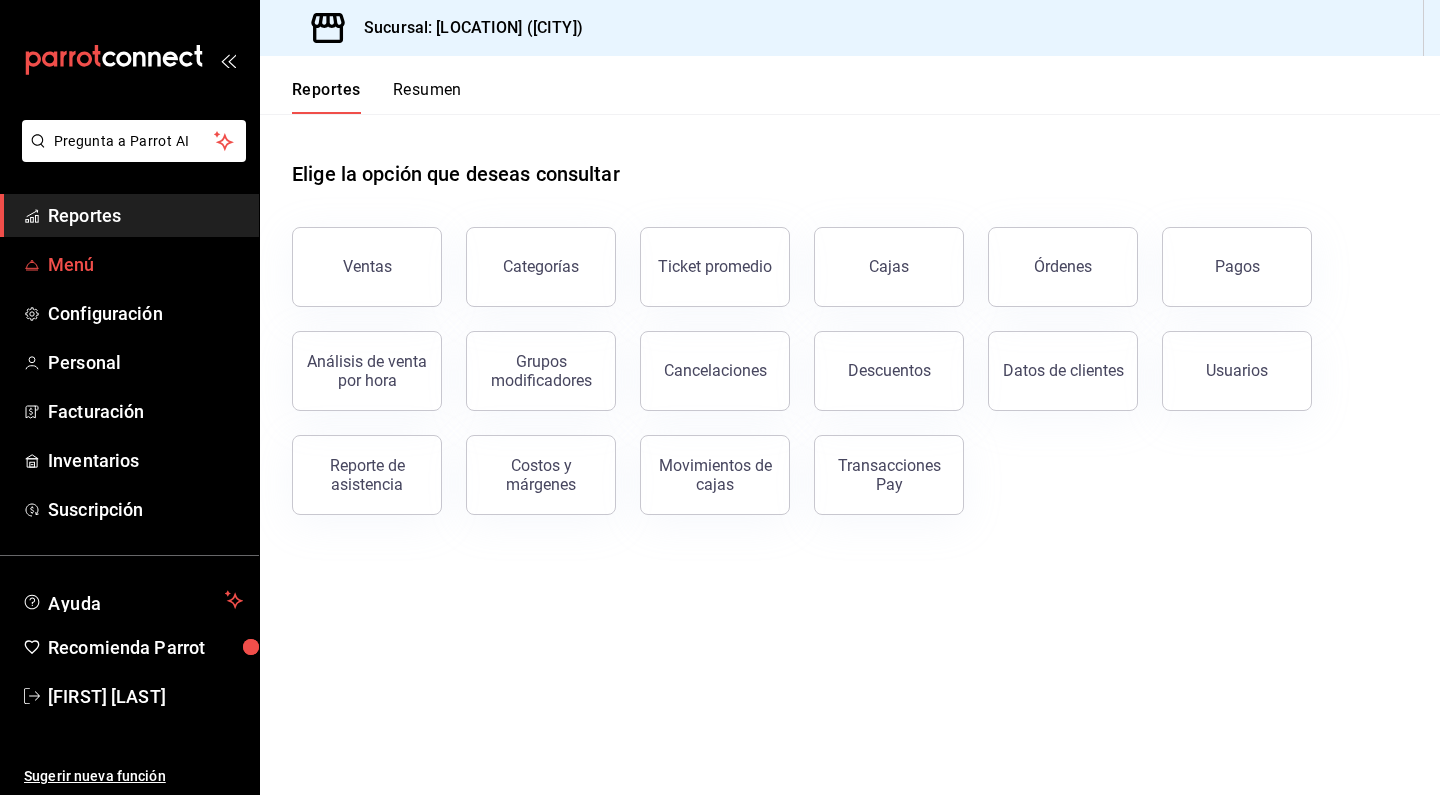 click on "Menú" at bounding box center [145, 264] 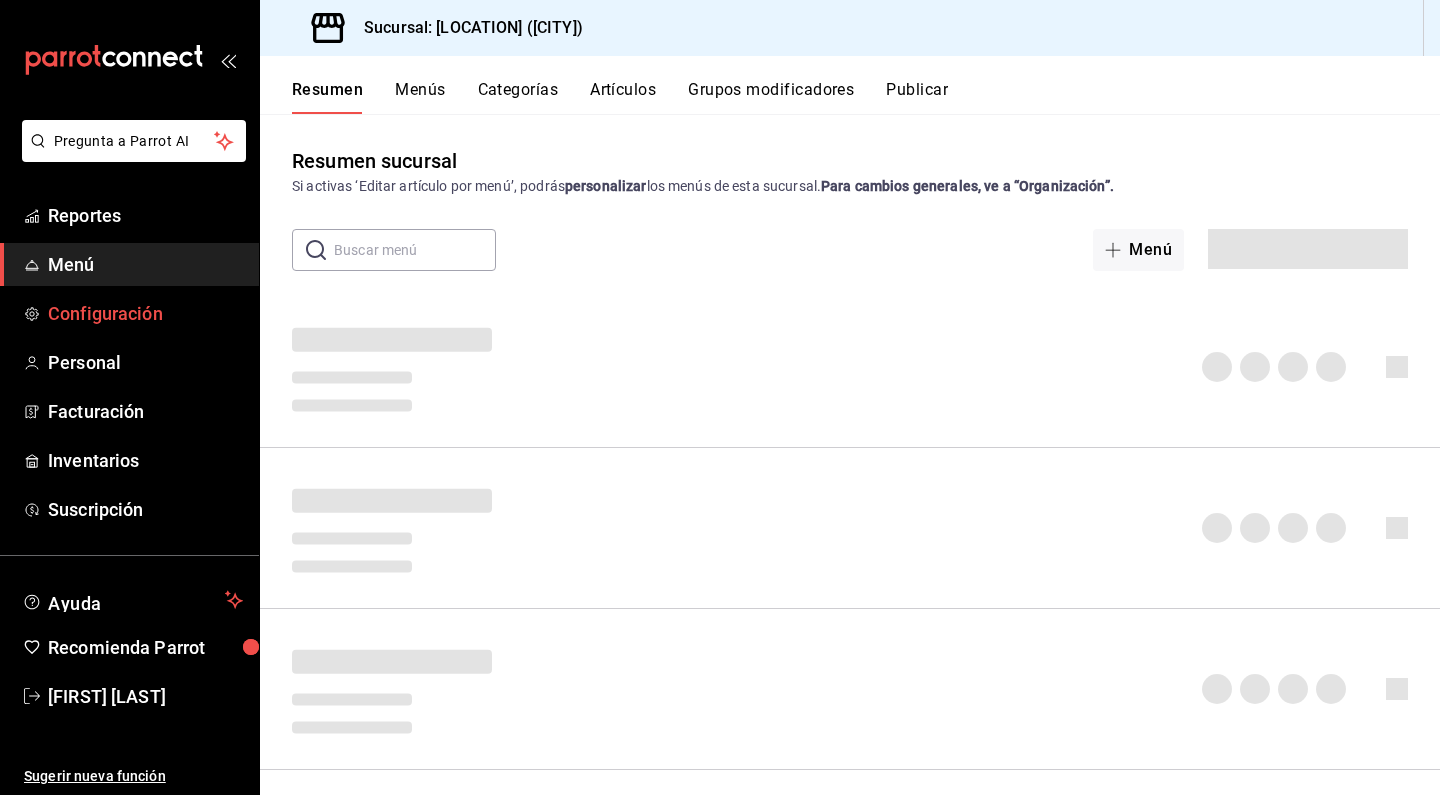 click on "Configuración" at bounding box center (145, 313) 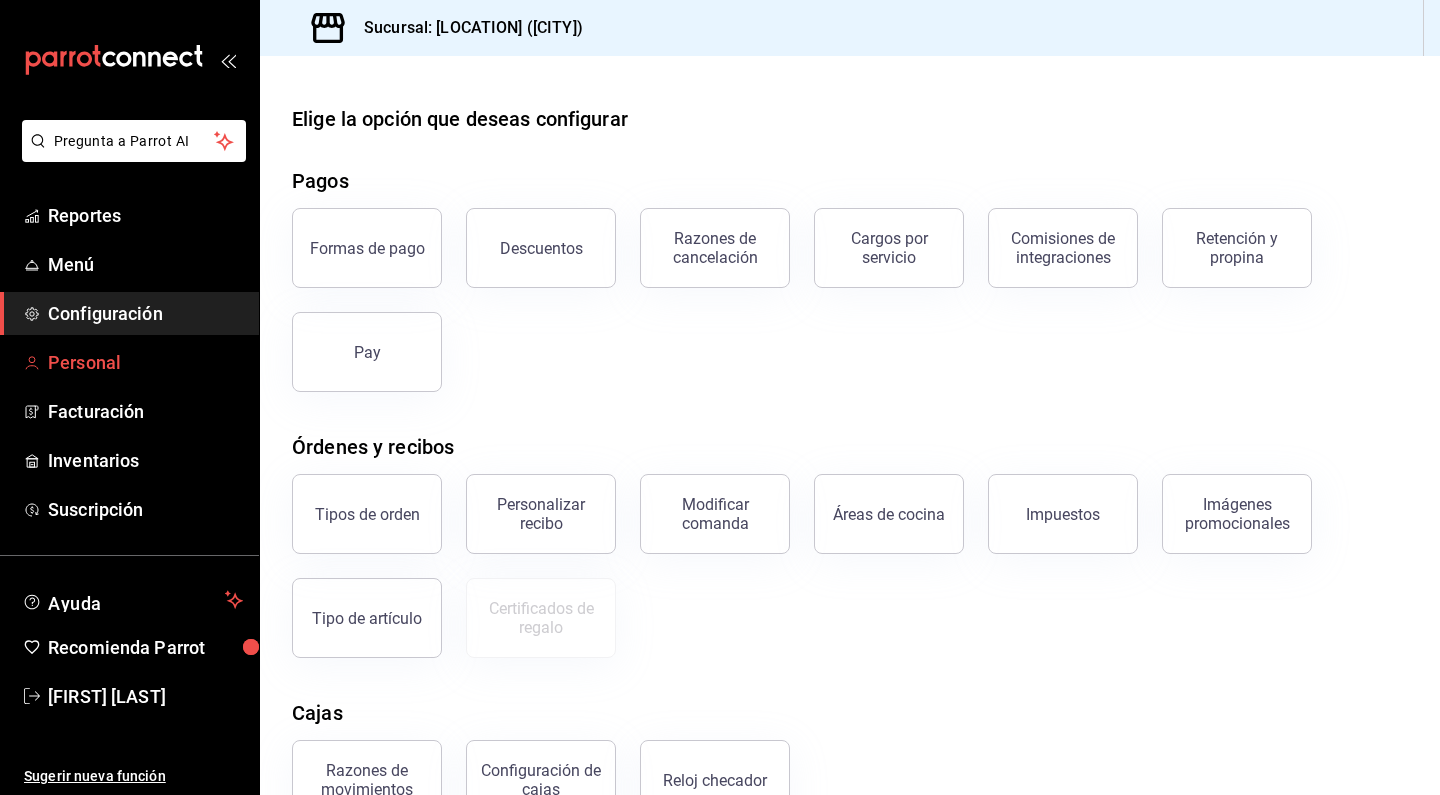 click on "Personal" at bounding box center [145, 362] 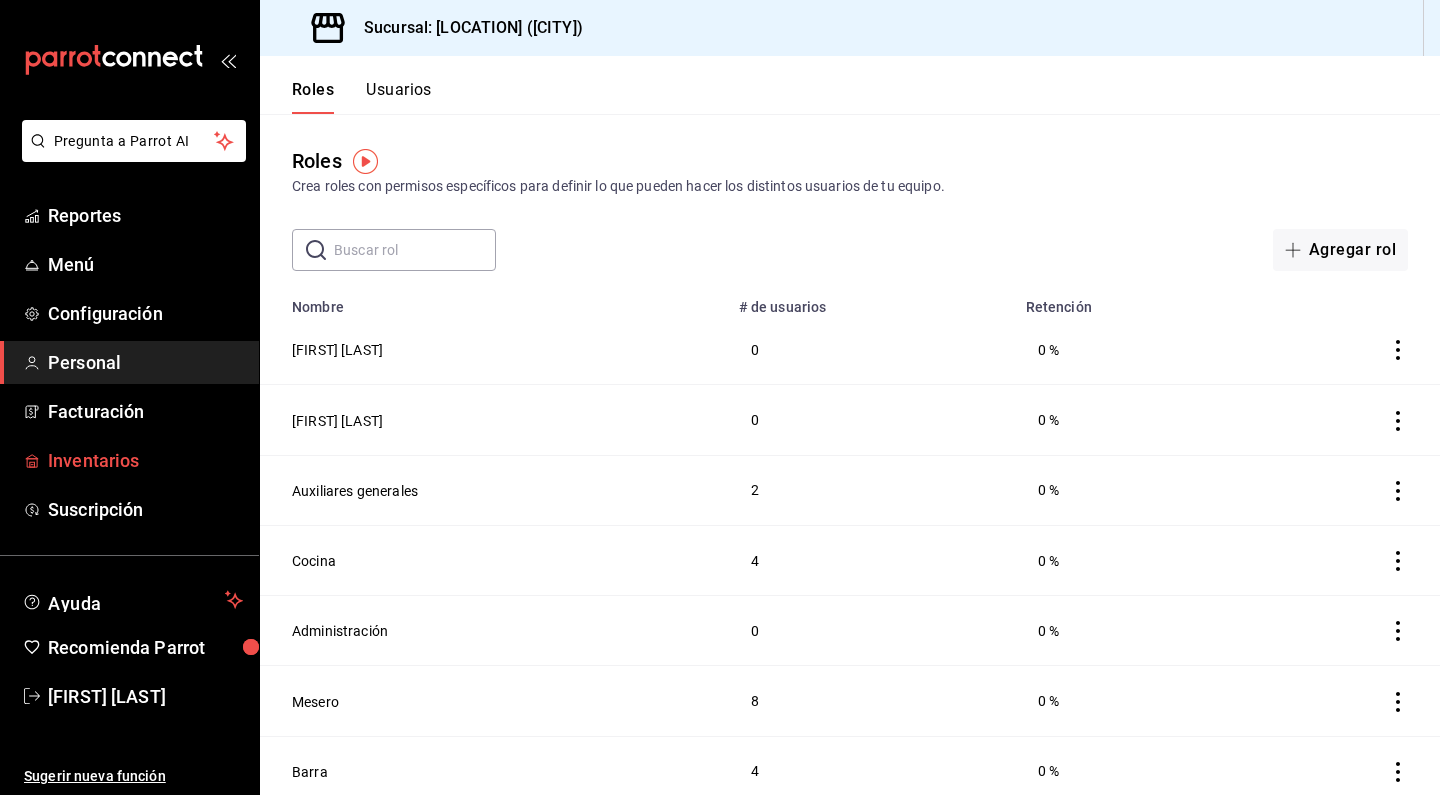 click on "Inventarios" at bounding box center [145, 460] 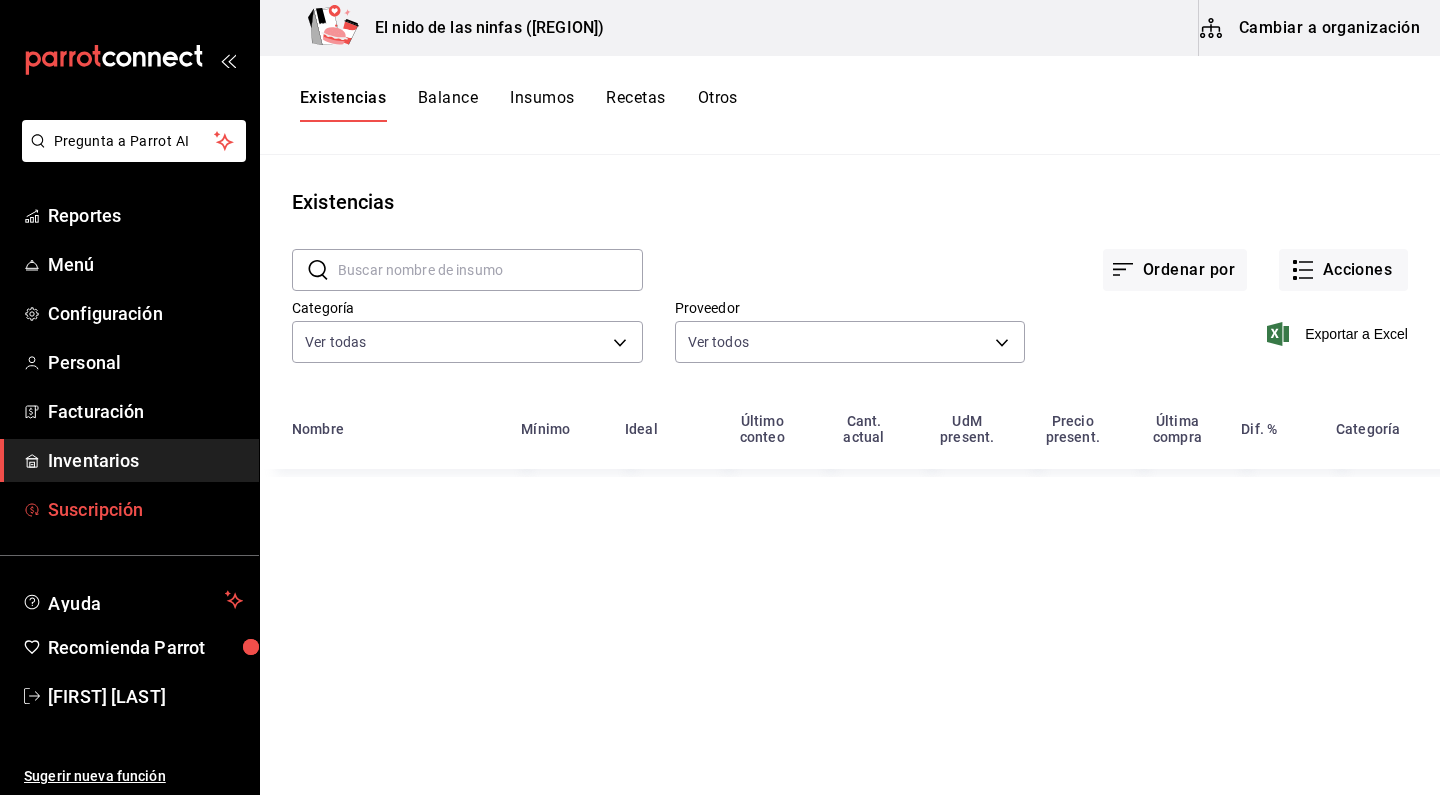 click on "Suscripción" at bounding box center [145, 509] 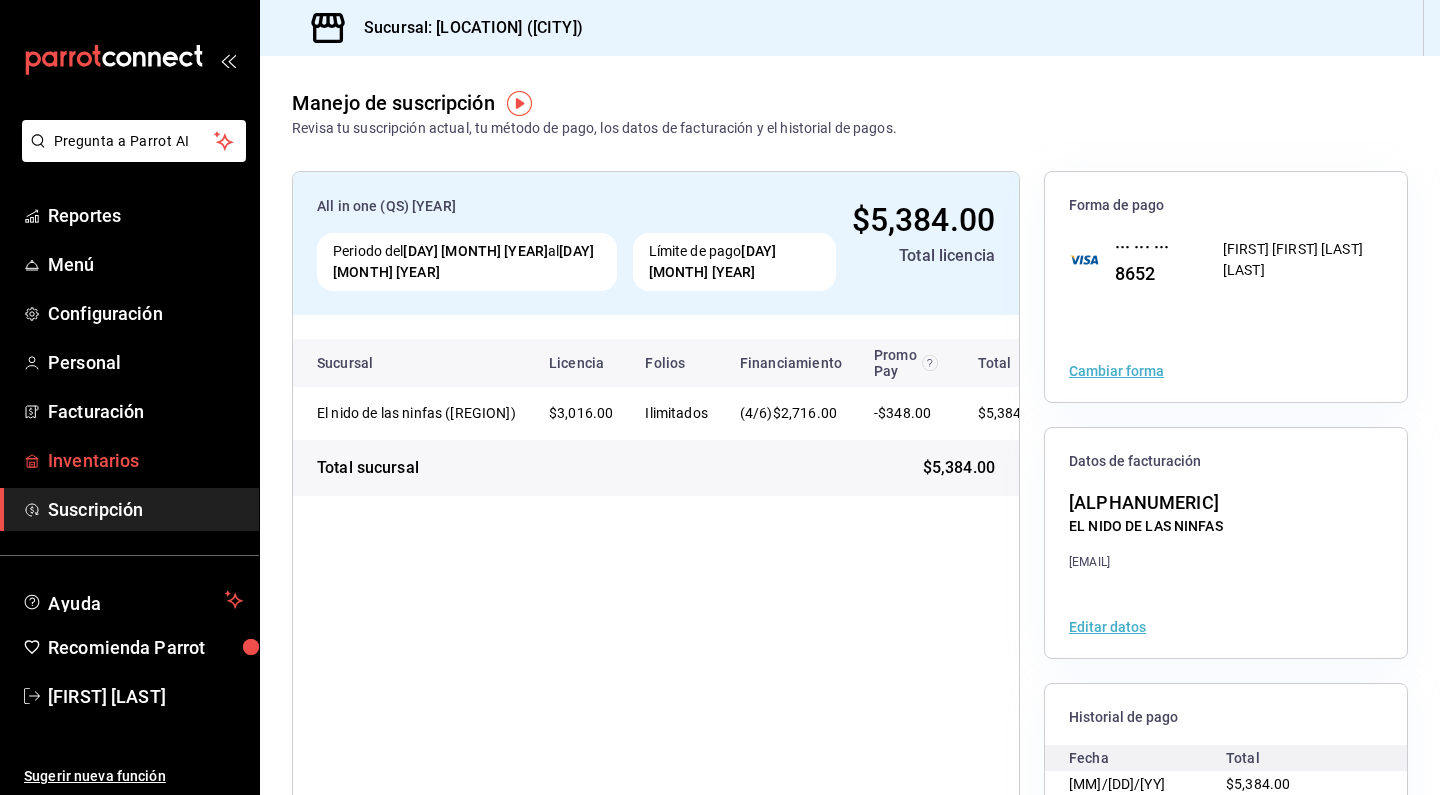 click on "Inventarios" at bounding box center [145, 460] 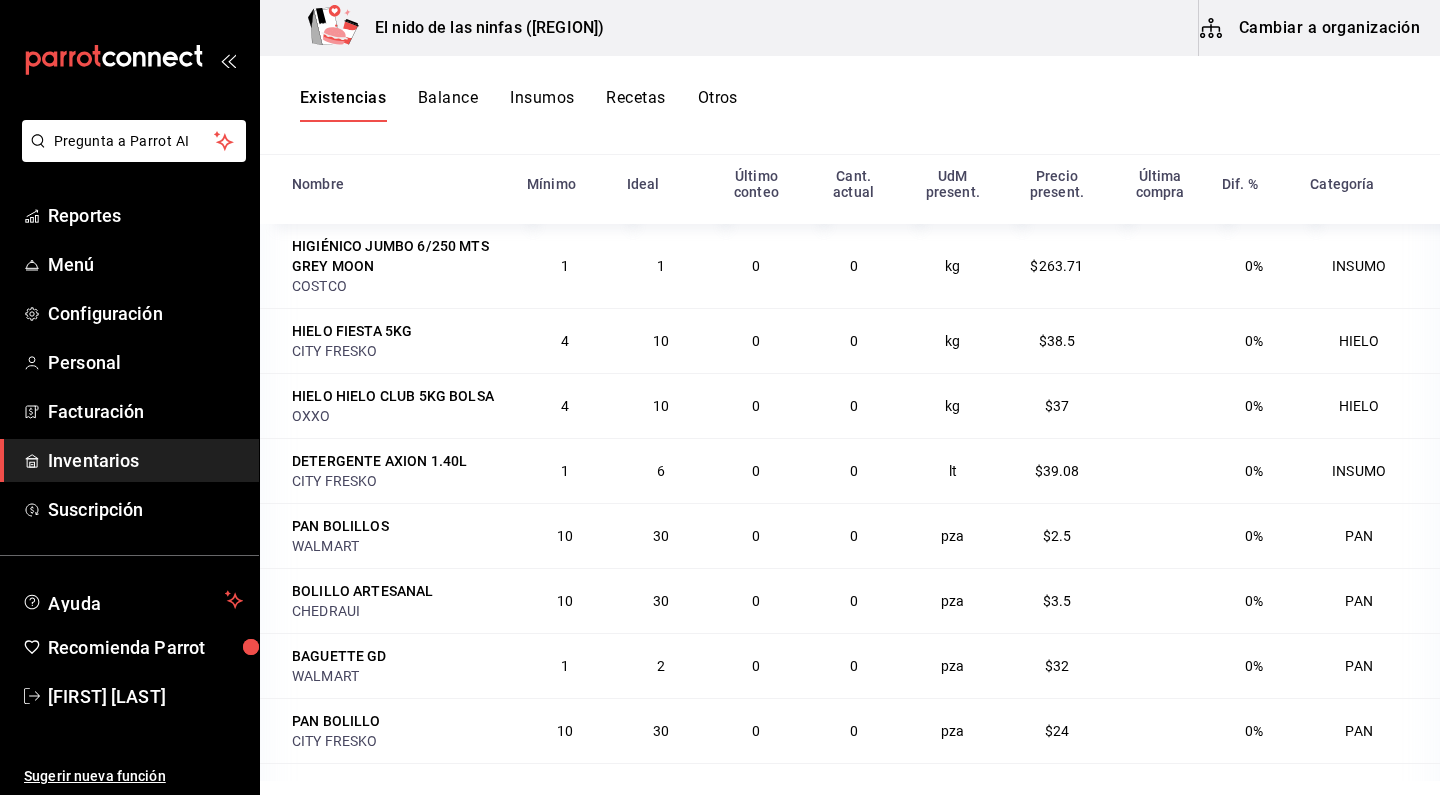 scroll, scrollTop: 239, scrollLeft: 0, axis: vertical 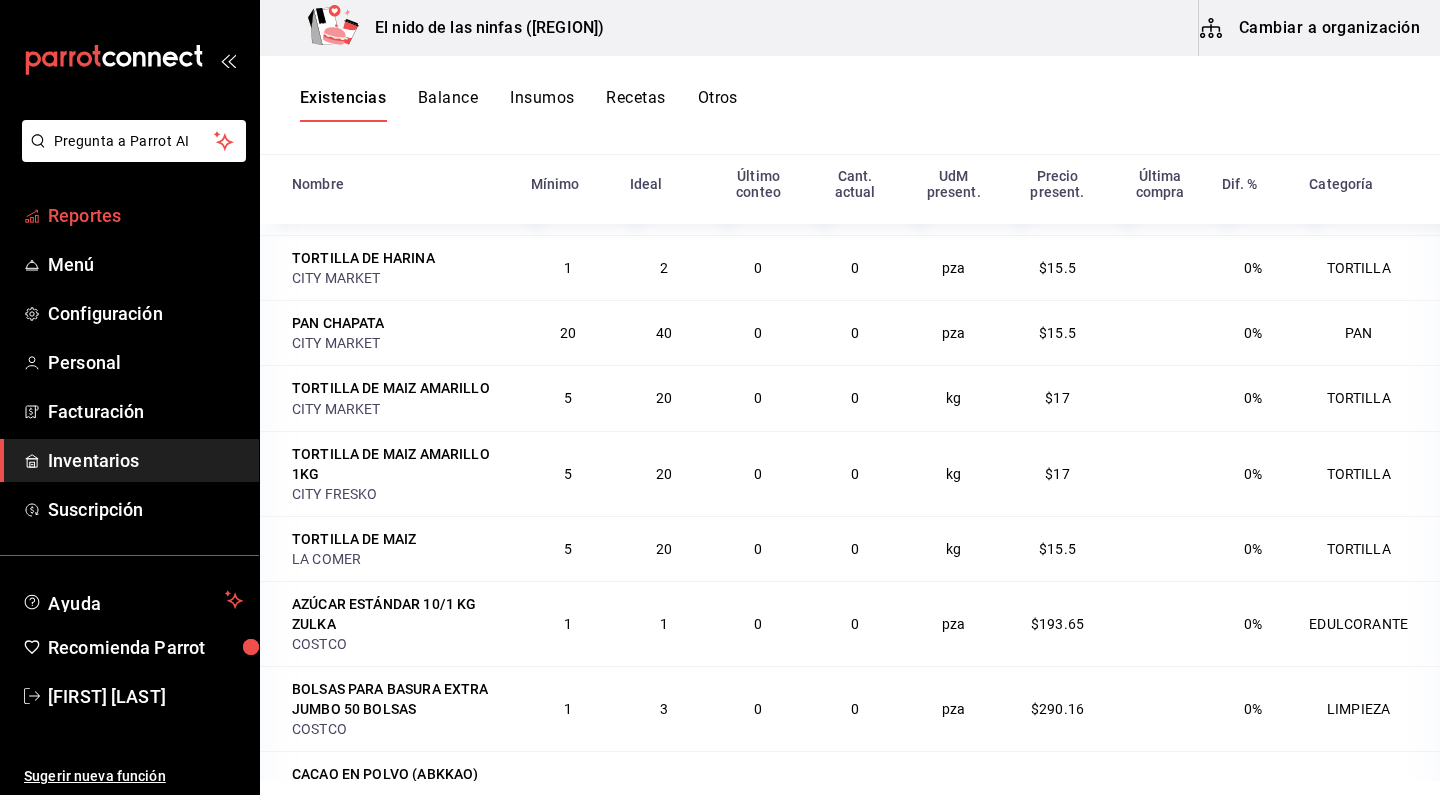 click on "Reportes" at bounding box center [145, 215] 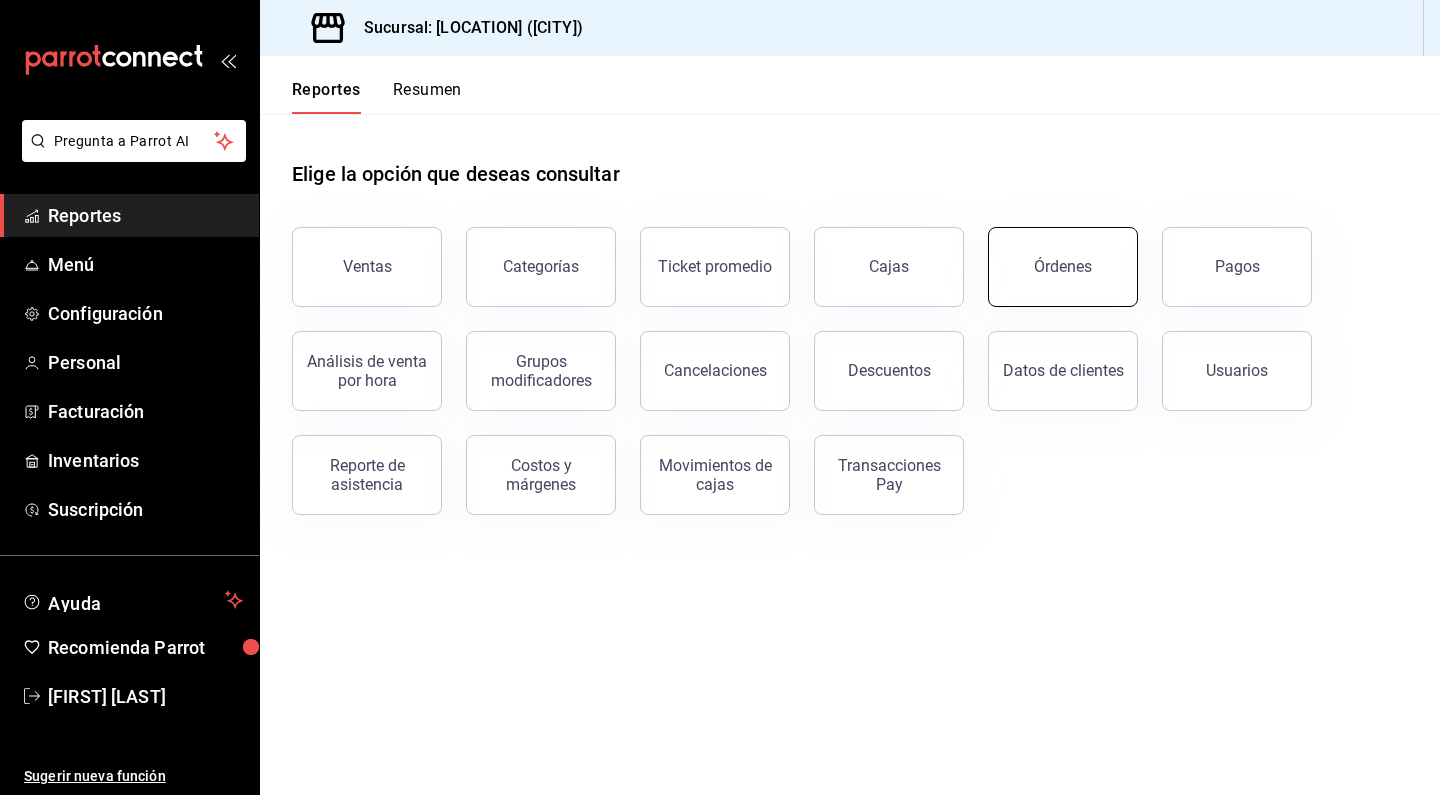 click on "Órdenes" at bounding box center [1063, 267] 